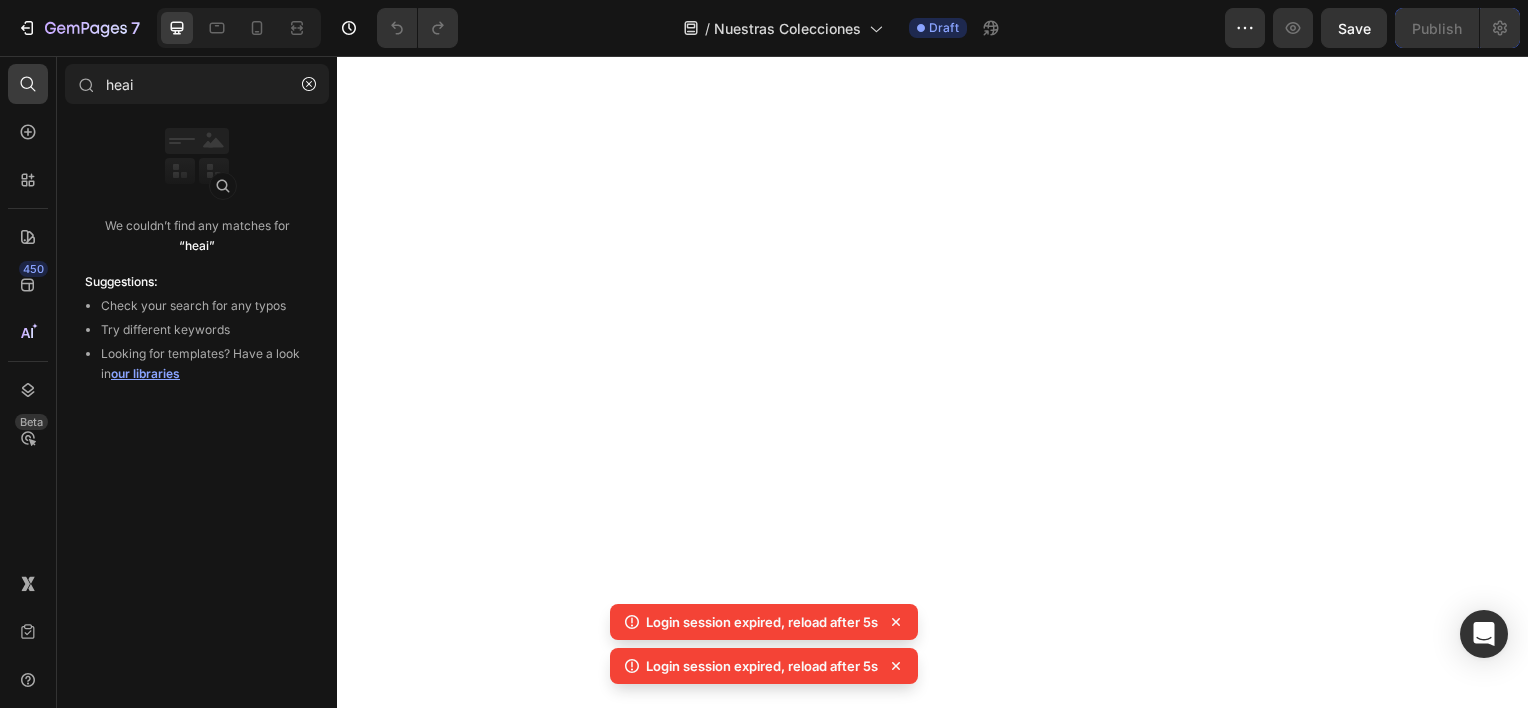 scroll, scrollTop: 0, scrollLeft: 0, axis: both 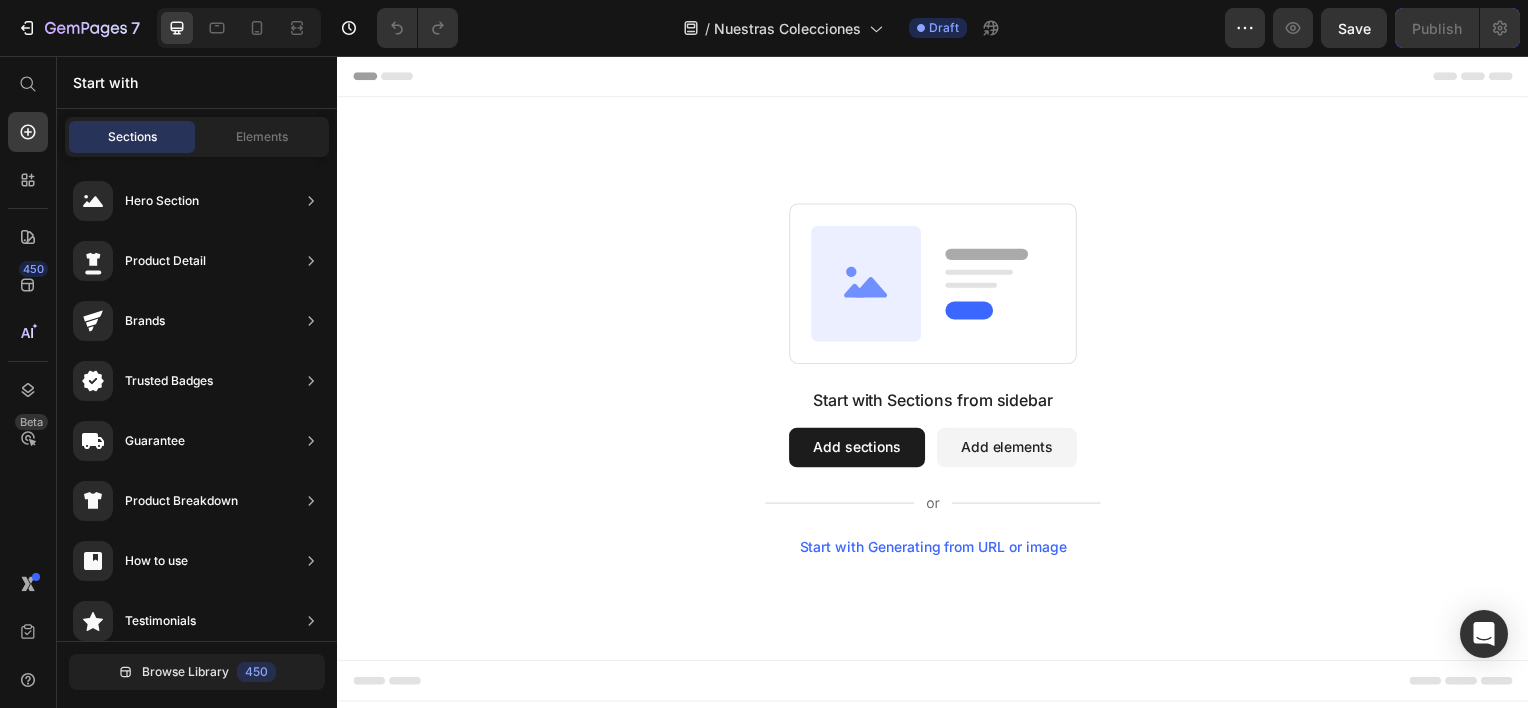click on "Sections Elements" at bounding box center (197, 137) 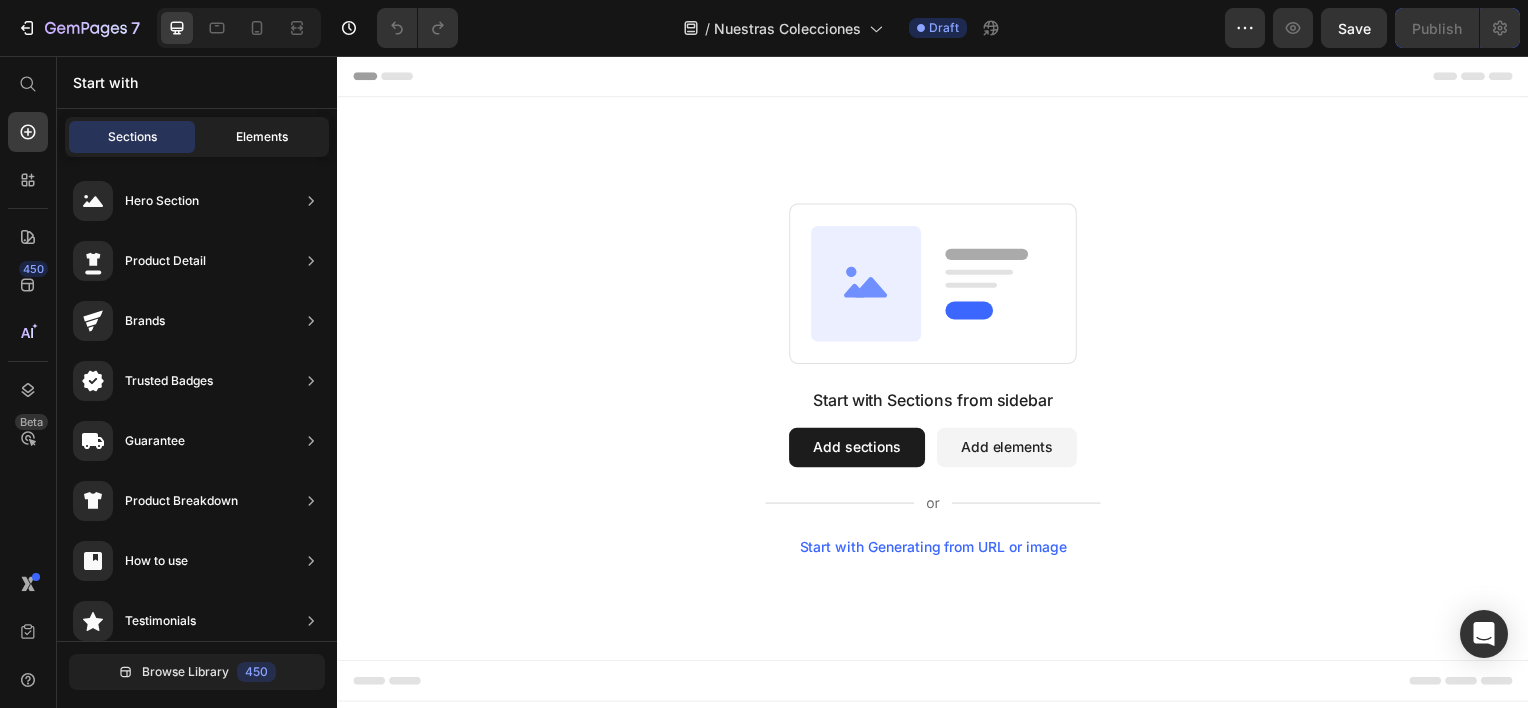click on "Elements" at bounding box center (262, 137) 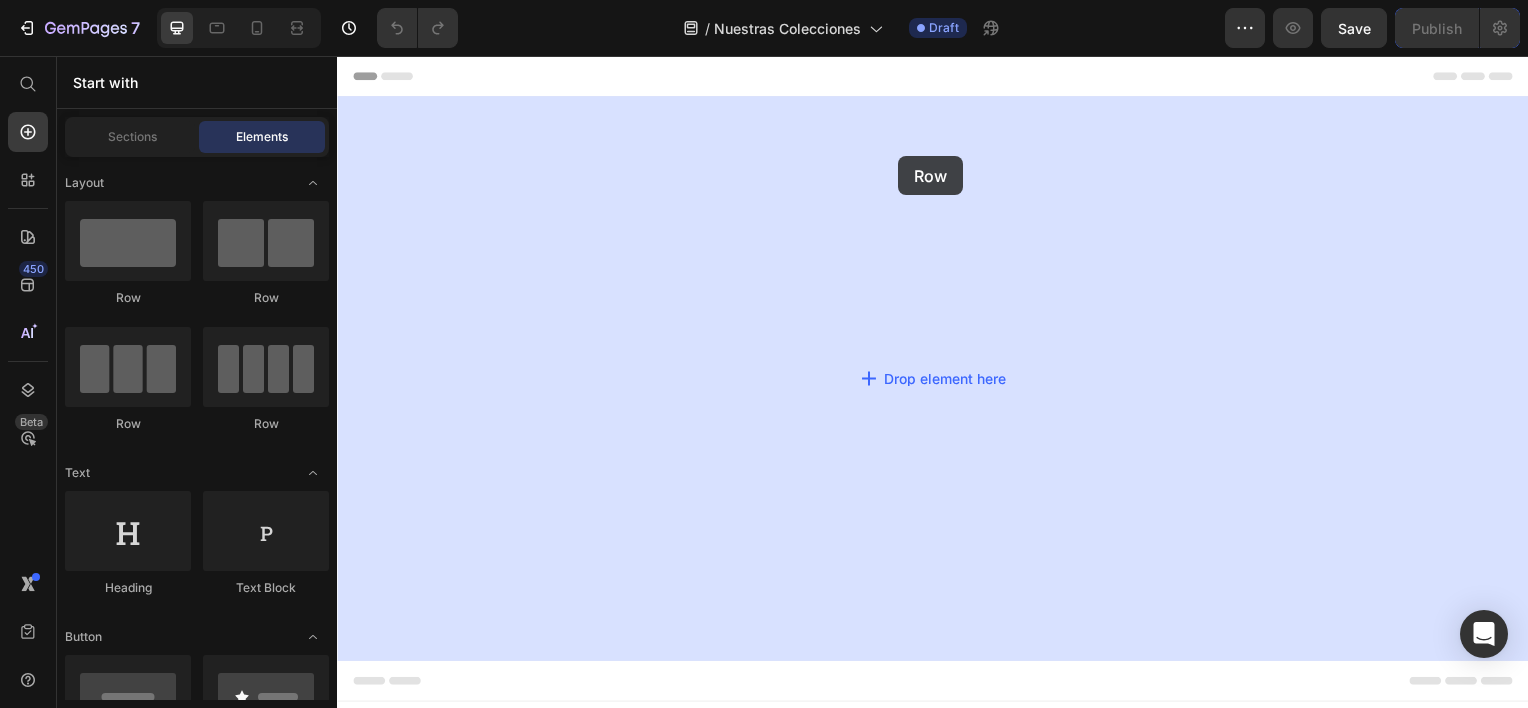 drag, startPoint x: 470, startPoint y: 323, endPoint x: 902, endPoint y: 157, distance: 462.79584 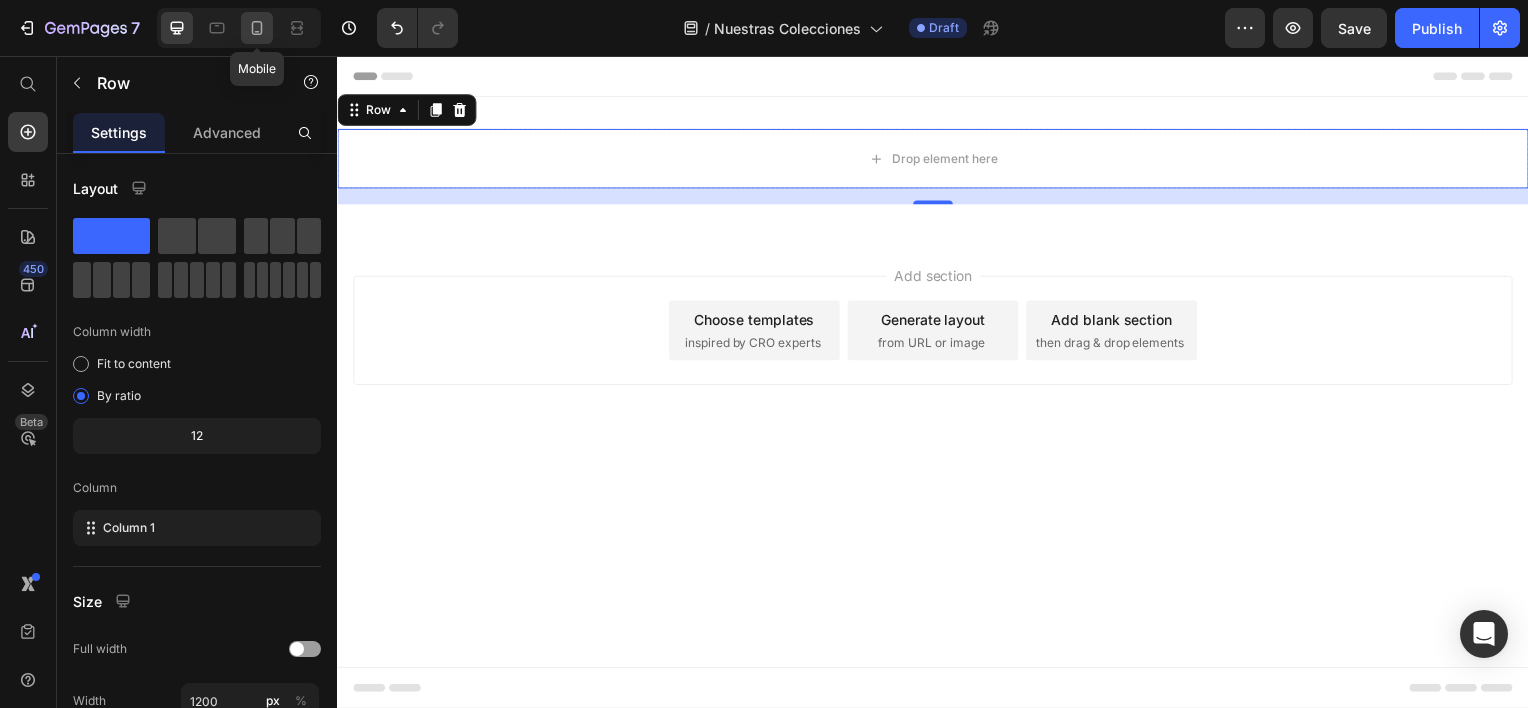 click 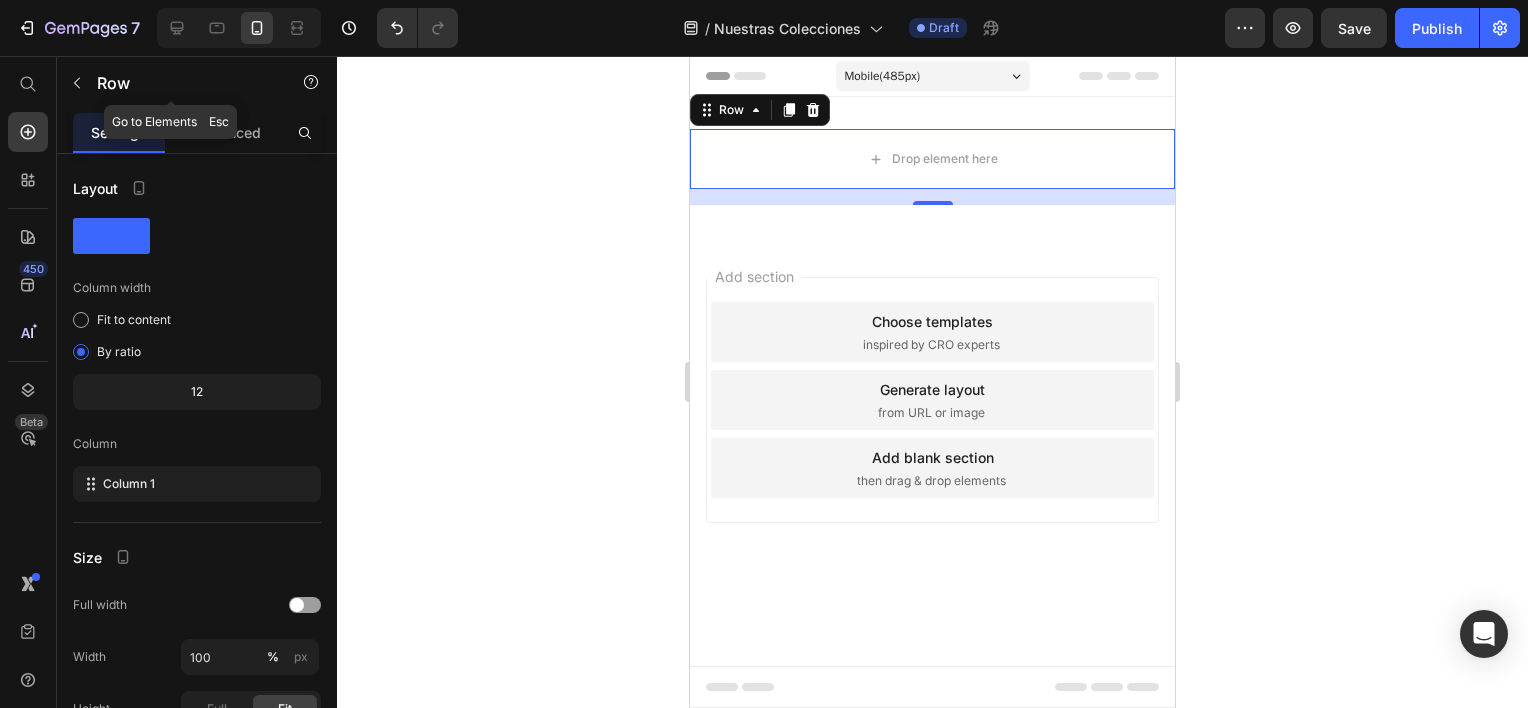 click 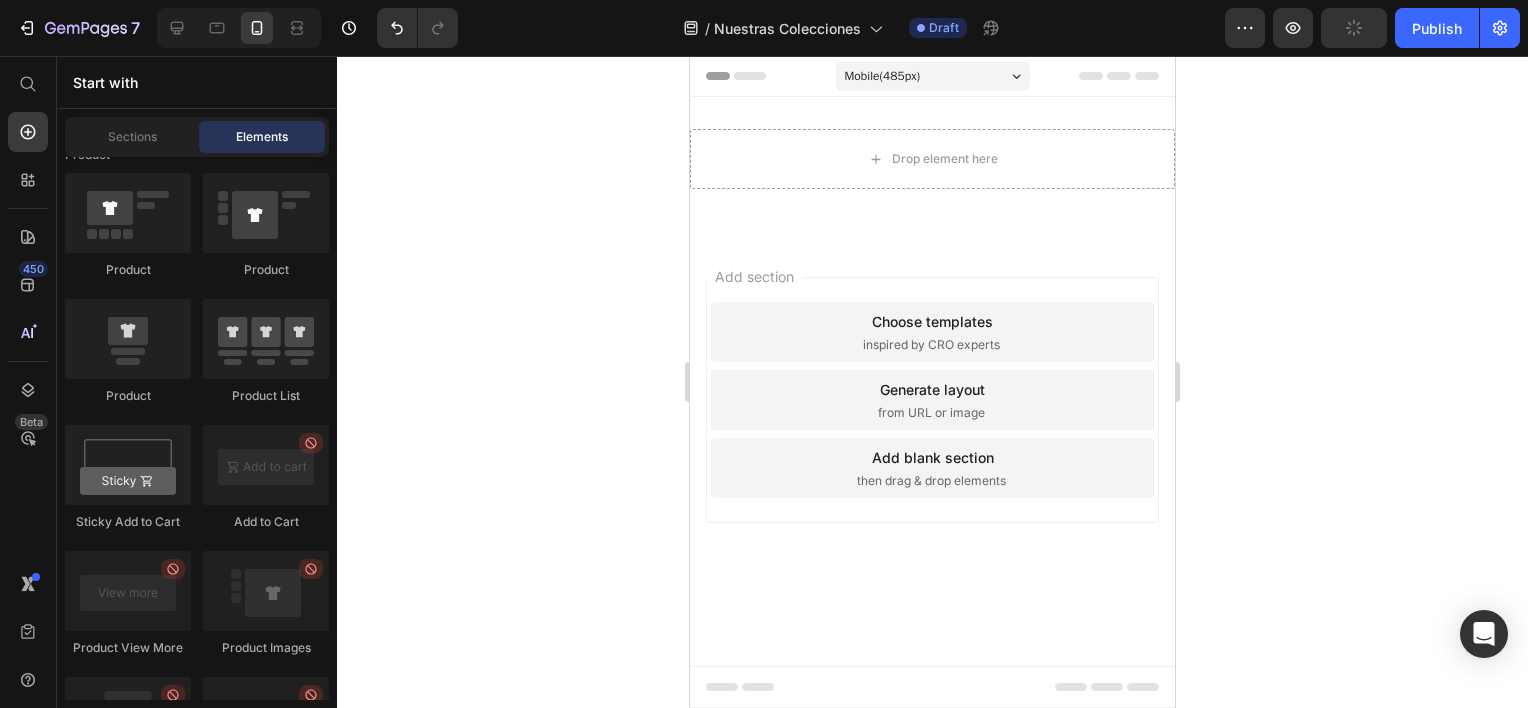scroll, scrollTop: 1900, scrollLeft: 0, axis: vertical 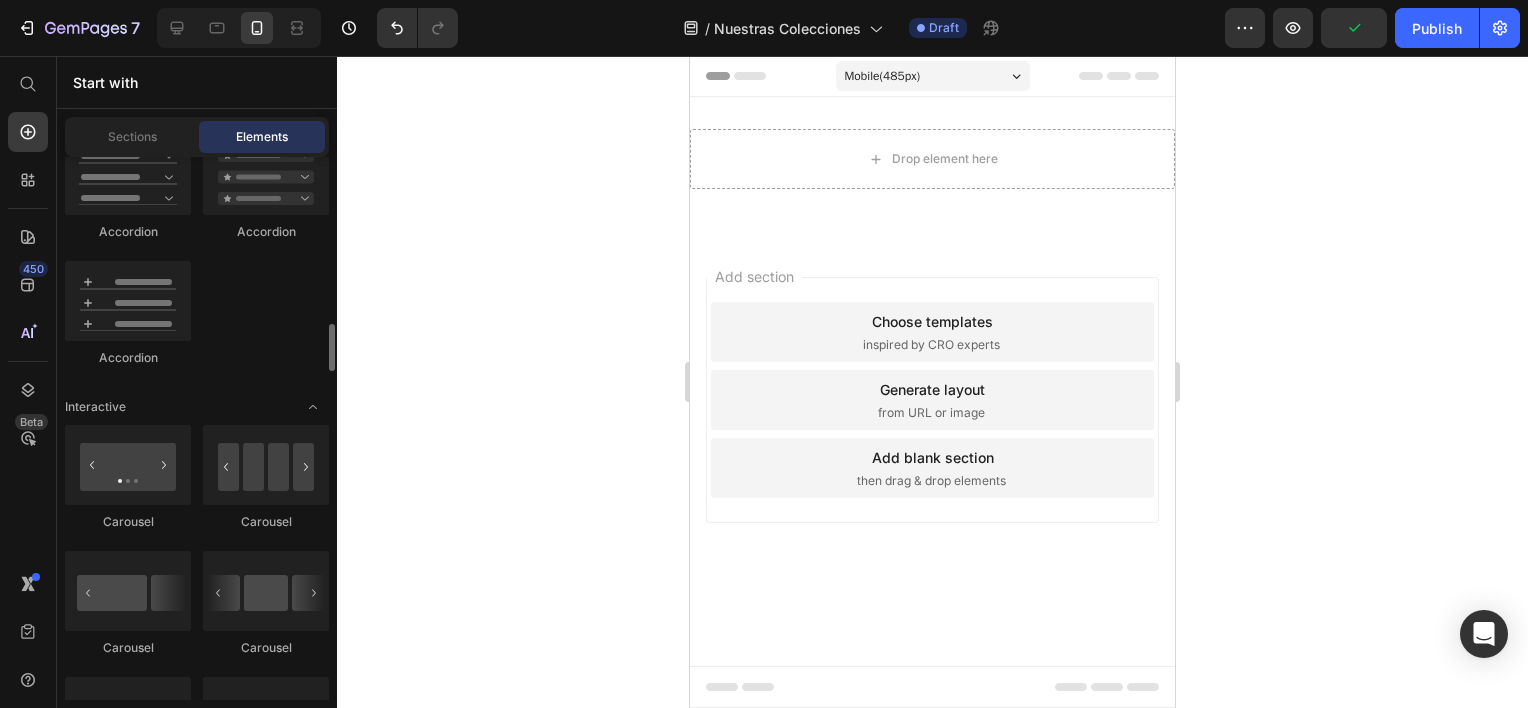 click on "Start with Sections Elements Hero Section Product Detail Brands Trusted Badges Guarantee Product Breakdown How to use Testimonials Compare Bundle FAQs Social Proof Brand Story Product List Collection Blog List Contact Sticky Add to Cart Custom Footer Browse Library 450 Layout
Row
Row
Row
Row Text
Heading
Text Block Button
Button
Button
Sticky Back to top Media
Image
Image" at bounding box center [197, 382] 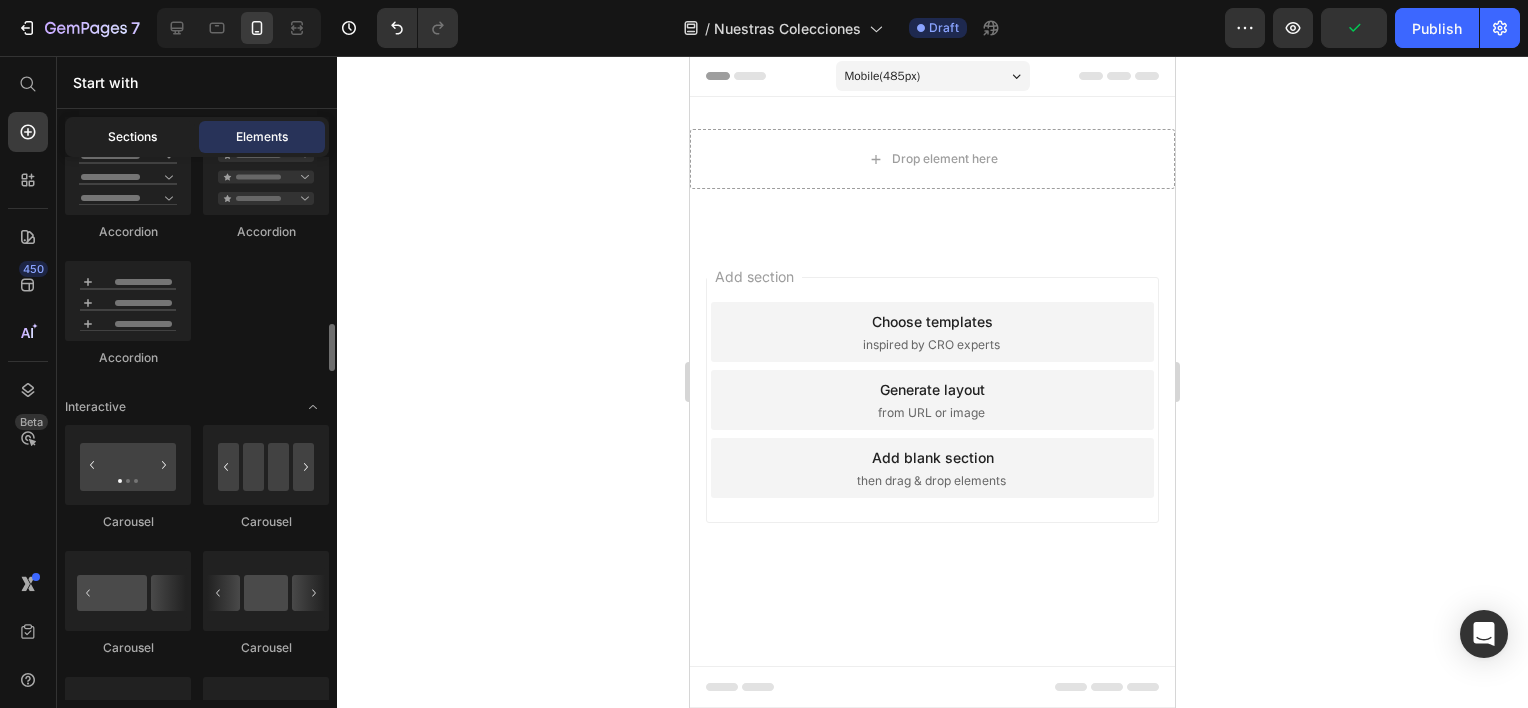 click on "Sections" 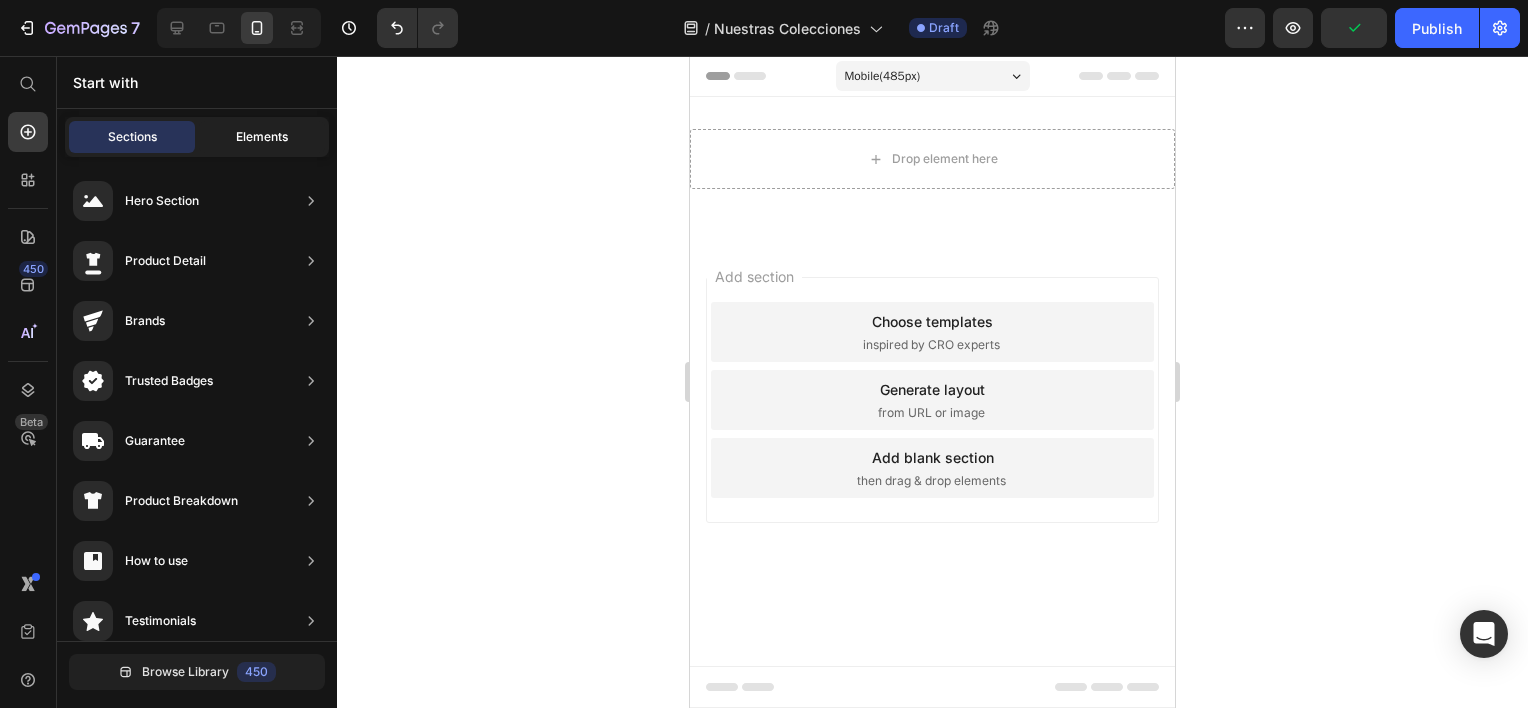 click on "Elements" 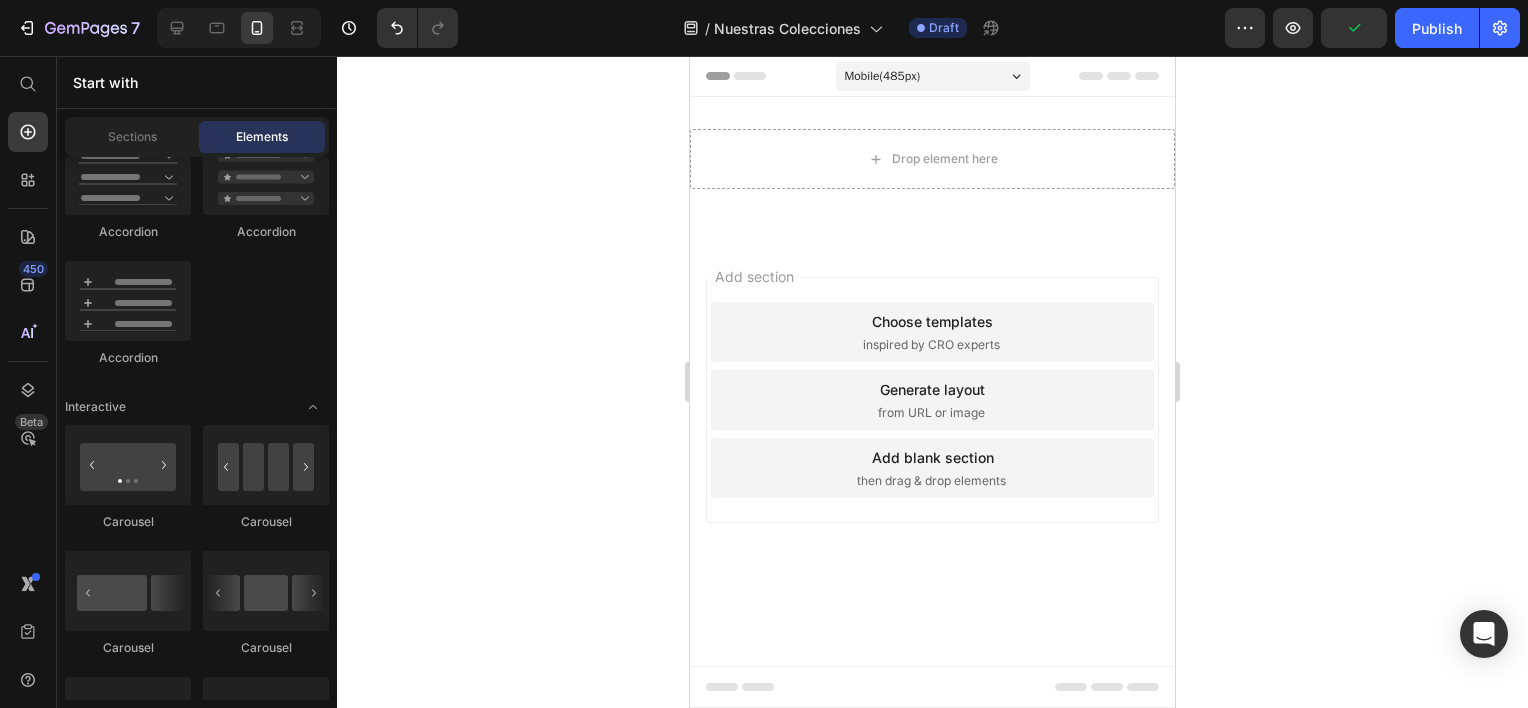 click on "Elements" 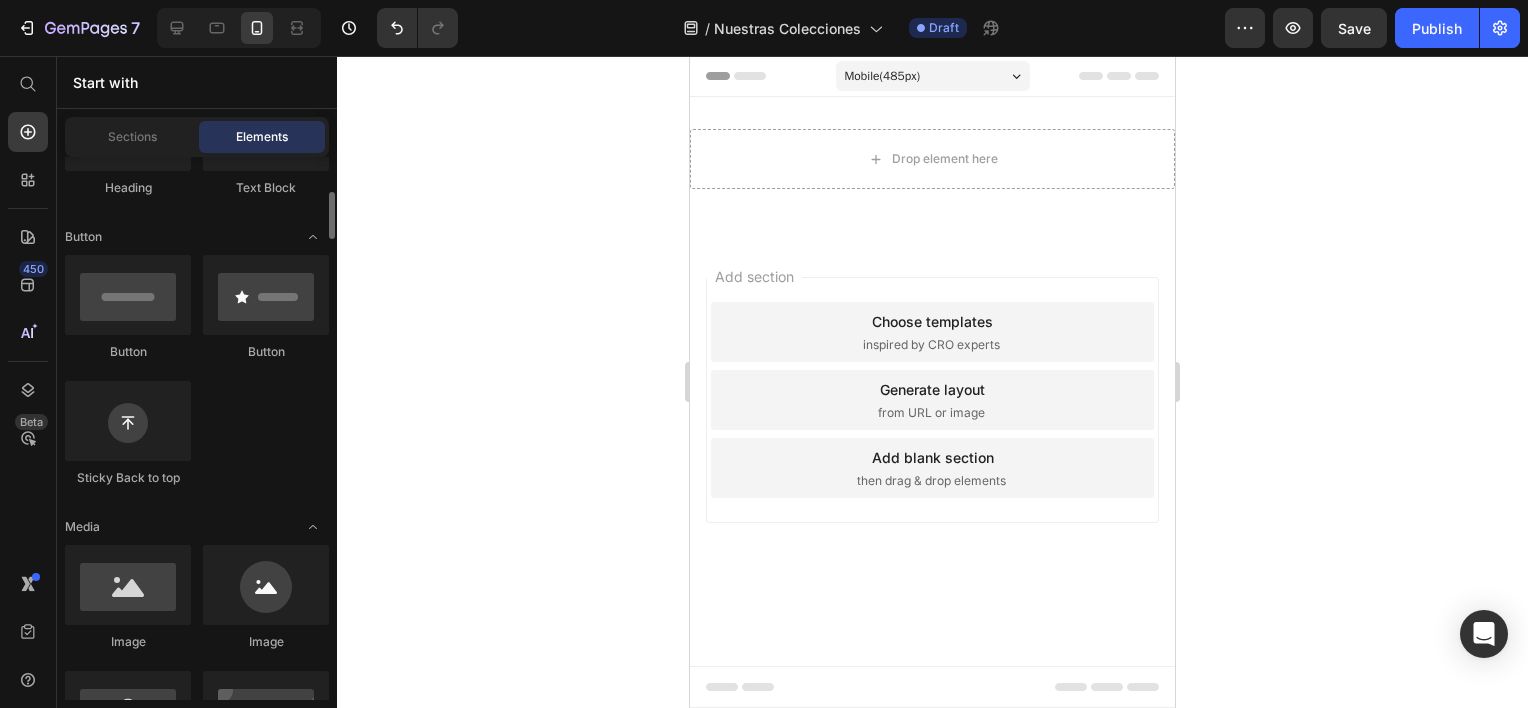 scroll, scrollTop: 0, scrollLeft: 0, axis: both 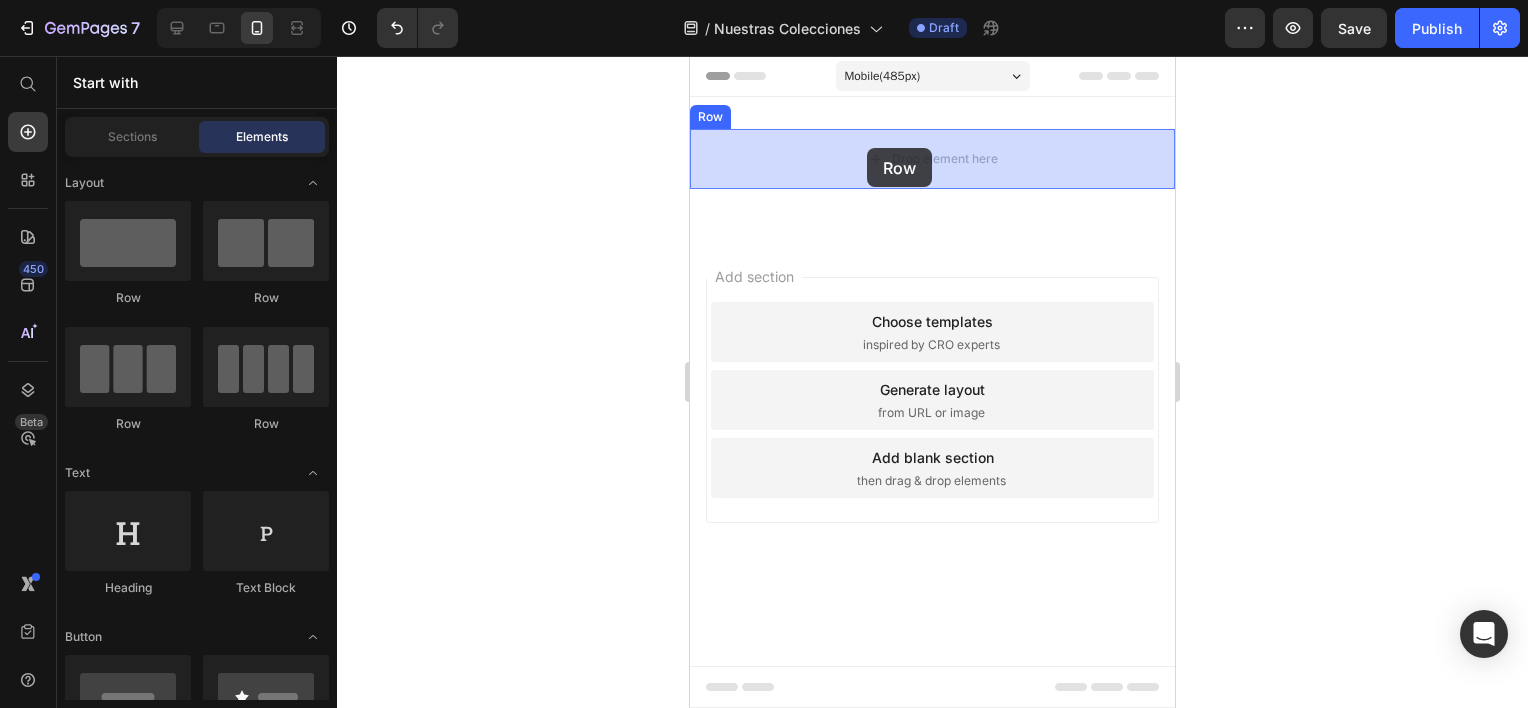 drag, startPoint x: 930, startPoint y: 284, endPoint x: 867, endPoint y: 148, distance: 149.88329 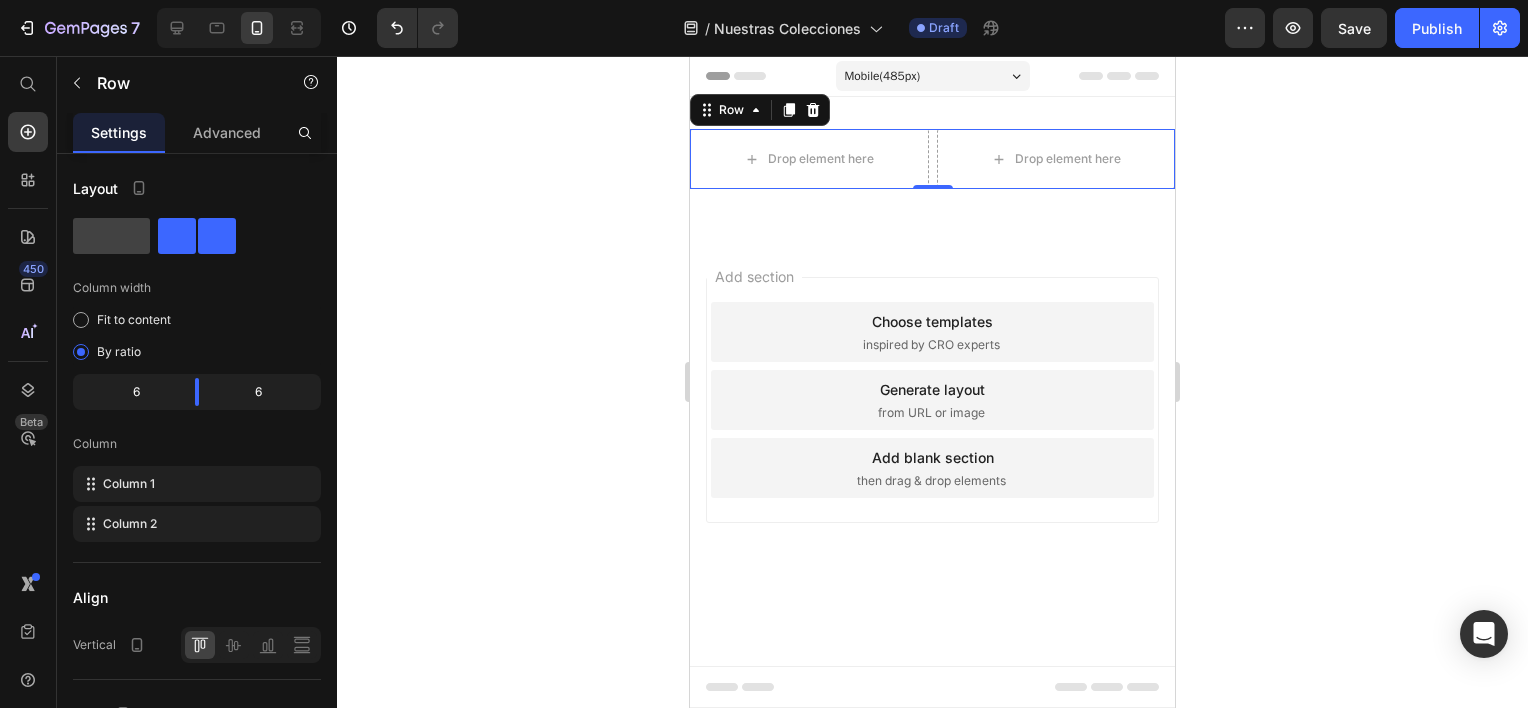 click 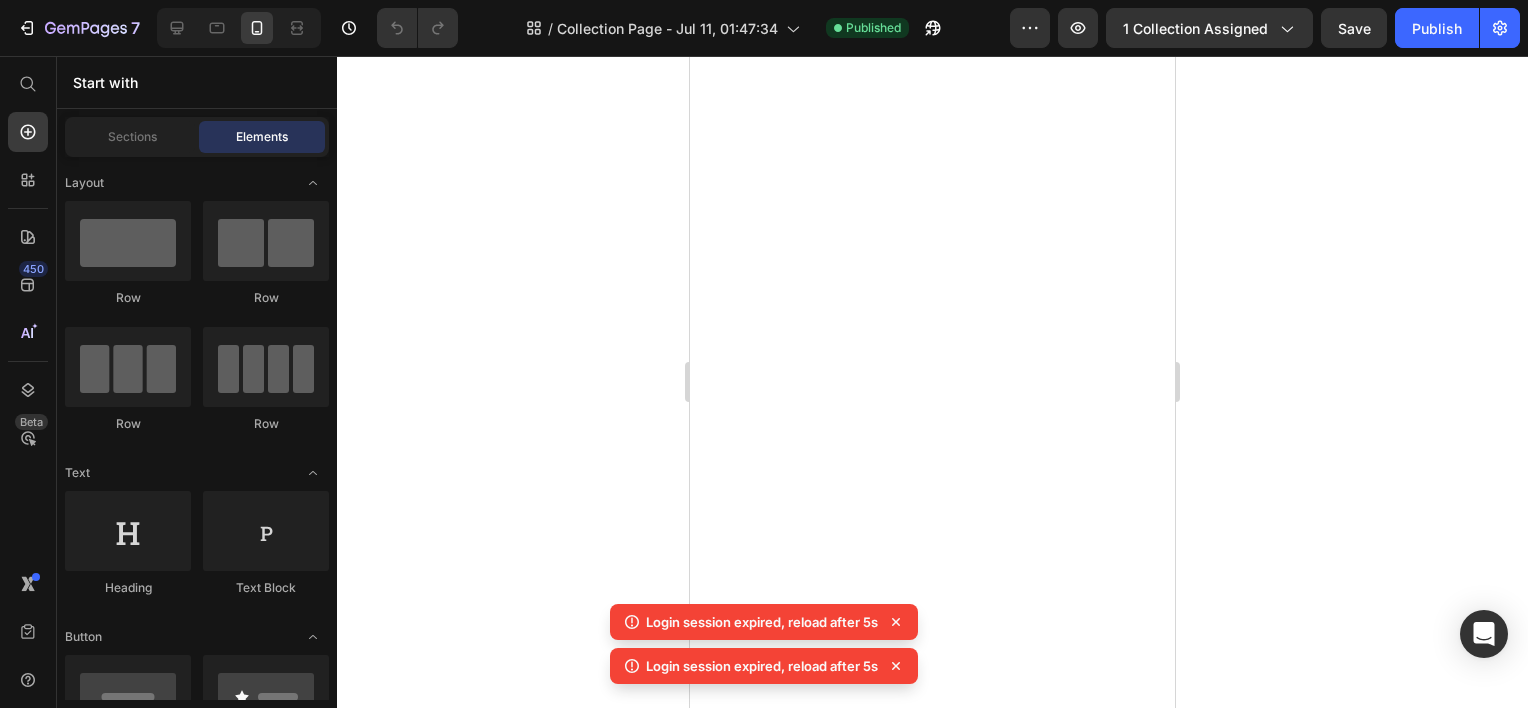 scroll, scrollTop: 0, scrollLeft: 0, axis: both 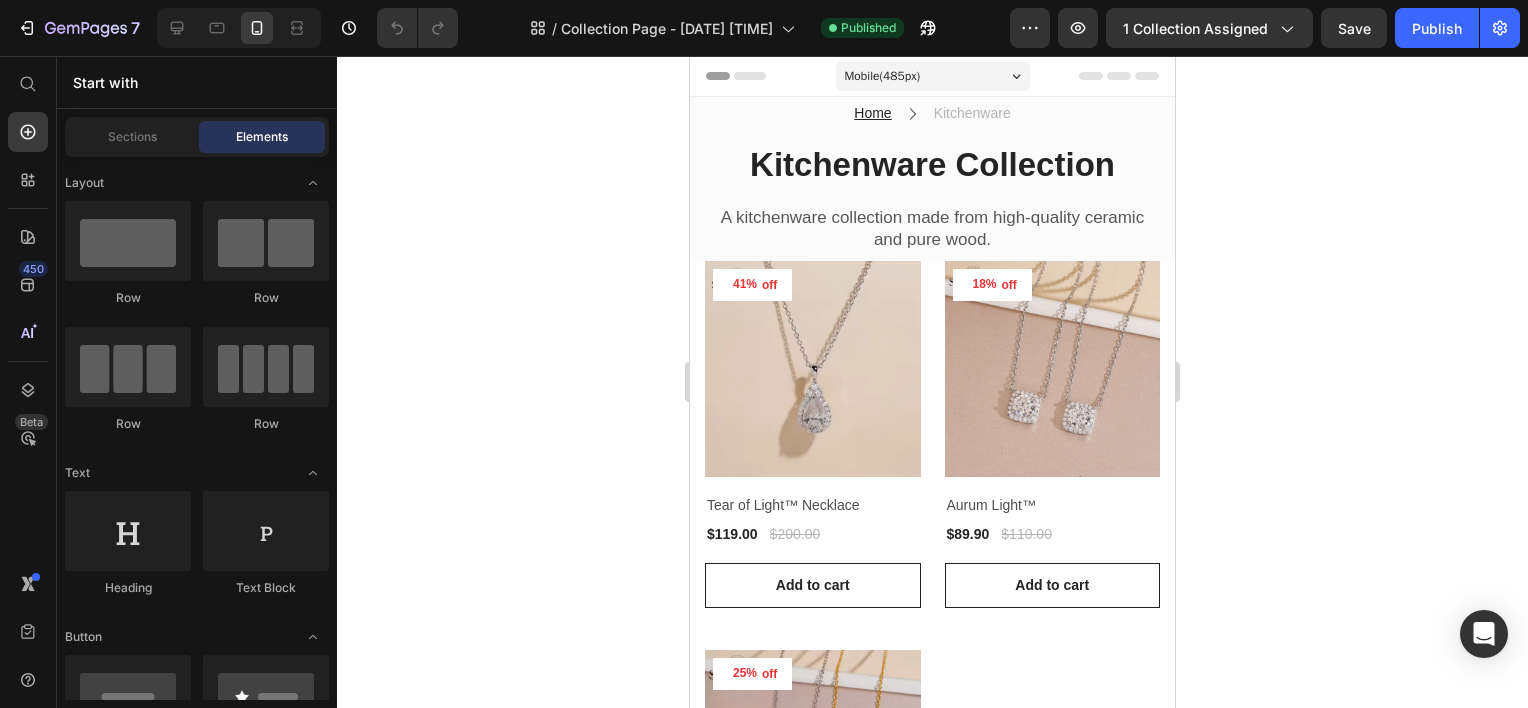 click on "7  Version history  /  Collection Page - Jul 11, 01:47:34 Published Preview 1 collection assigned  Save   Publish  450 Beta Start with Sections Elements Hero Section Product Detail Brands Trusted Badges Guarantee Product Breakdown How to use Testimonials Compare Bundle FAQs Social Proof Brand Story Product List Collection Blog List Contact Sticky Add to Cart Custom Footer Browse Library 450 Layout
Row
Row
Row
Row Text
Heading
Text Block Button
Button
Button
Sticky Back to top Media" at bounding box center (764, 0) 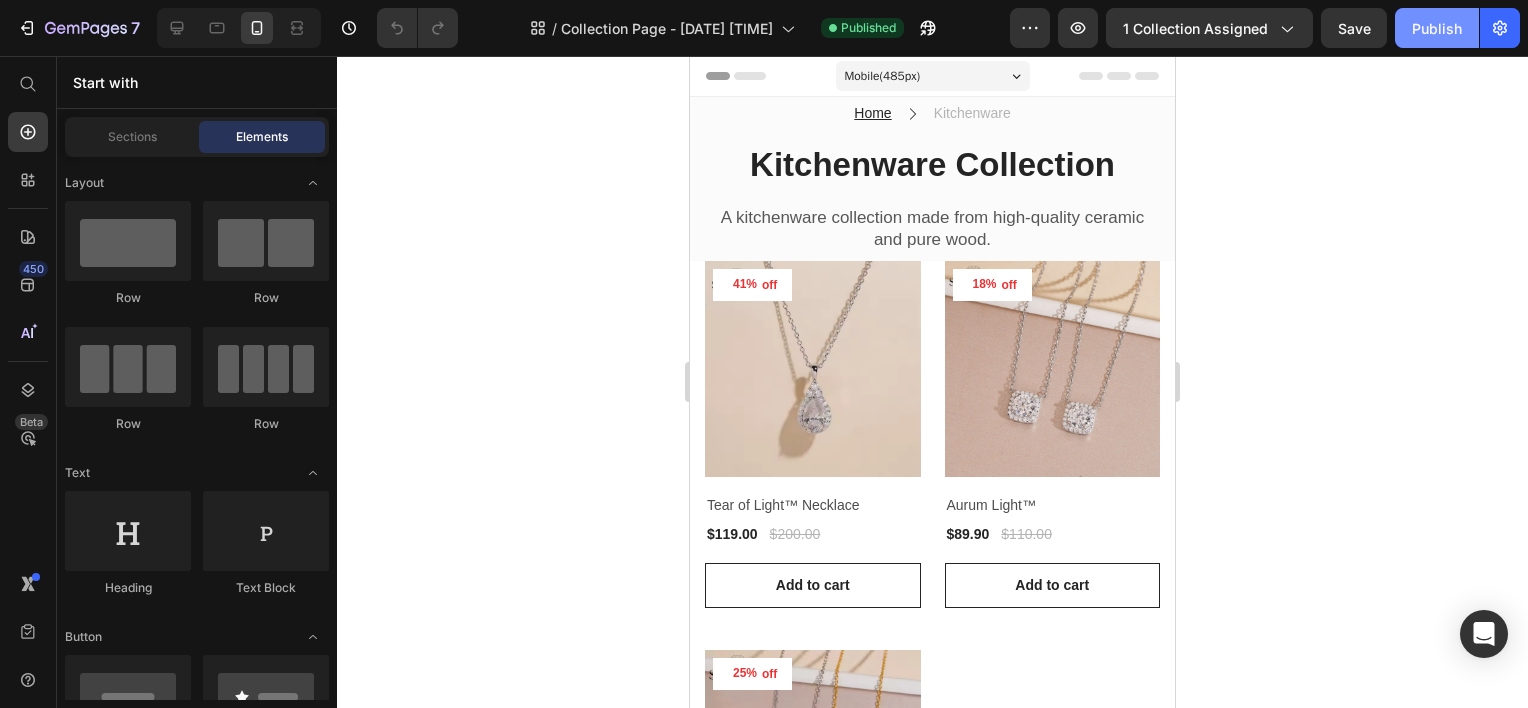 click on "Publish" 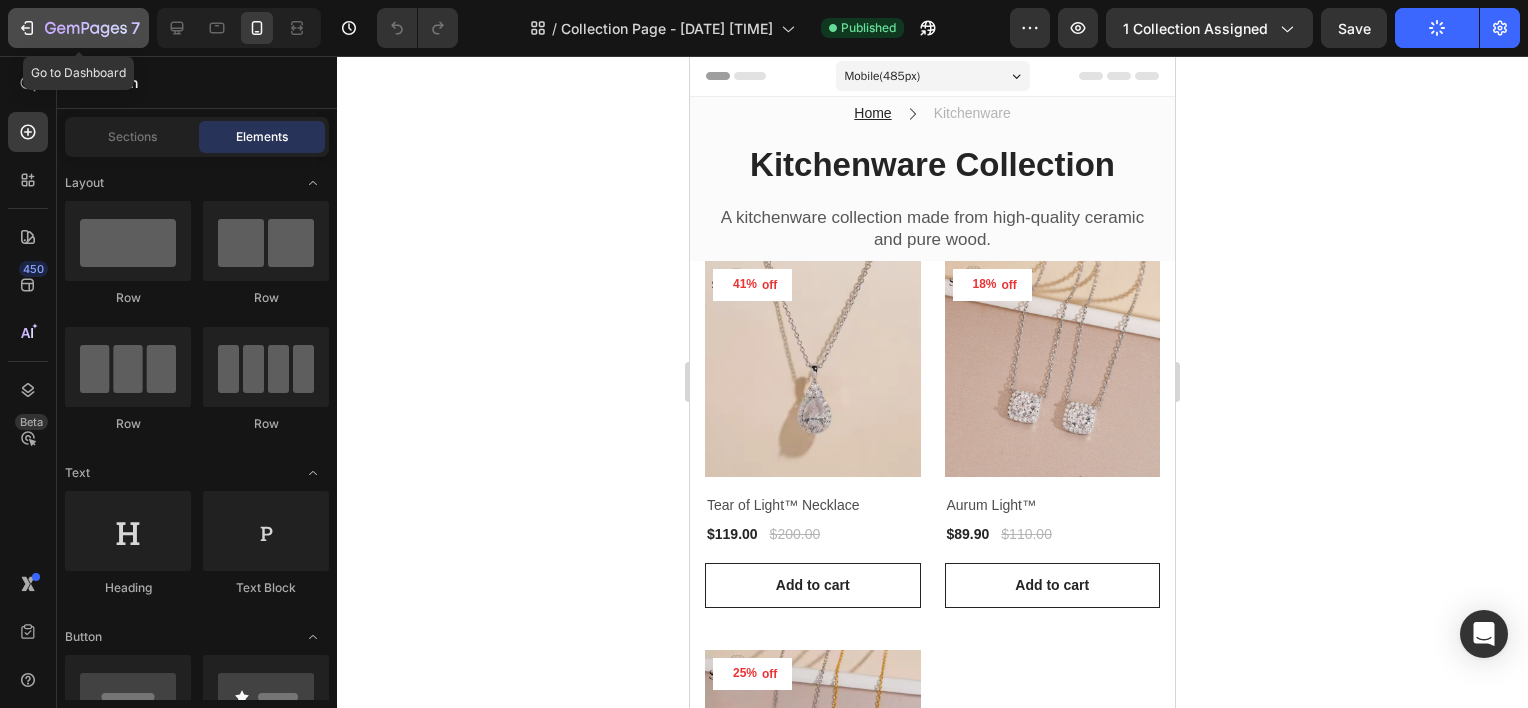 click 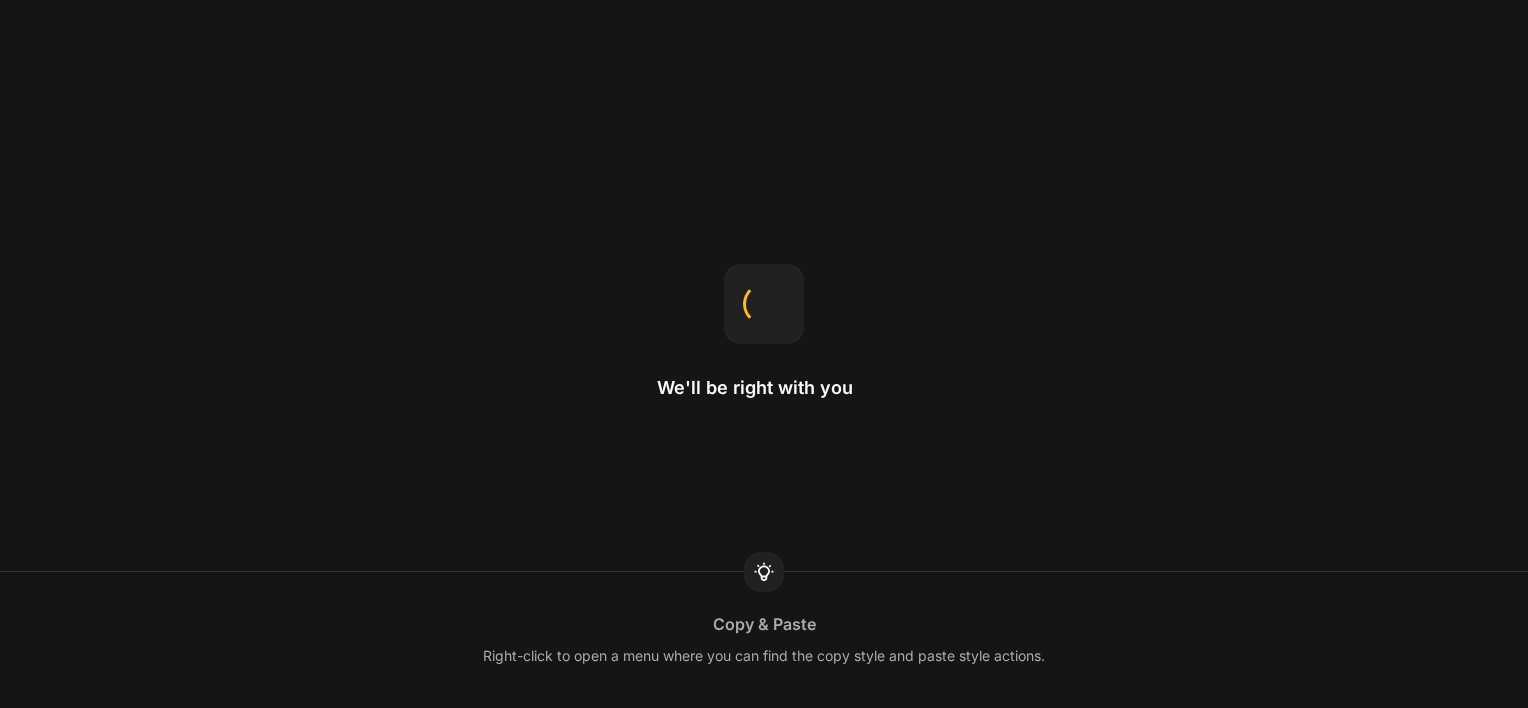scroll, scrollTop: 0, scrollLeft: 0, axis: both 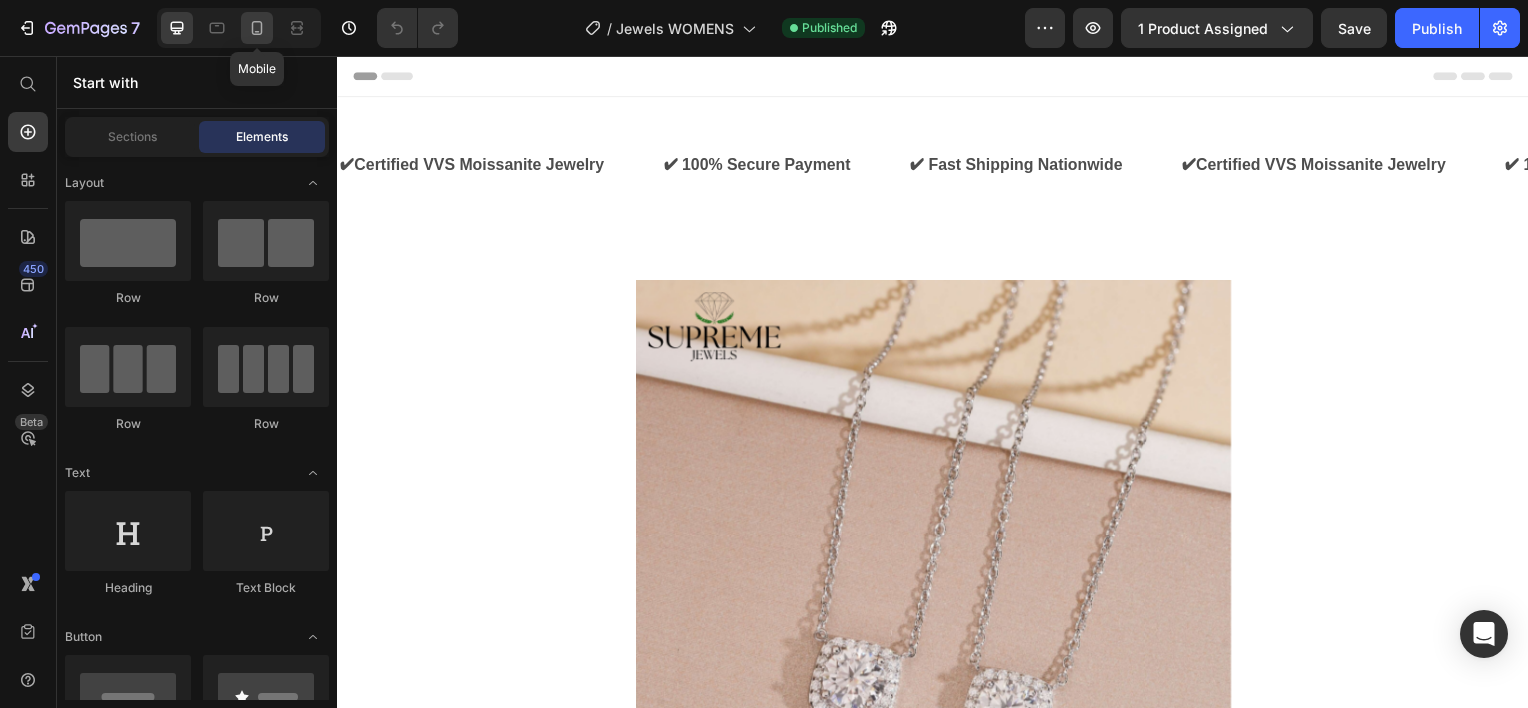 click 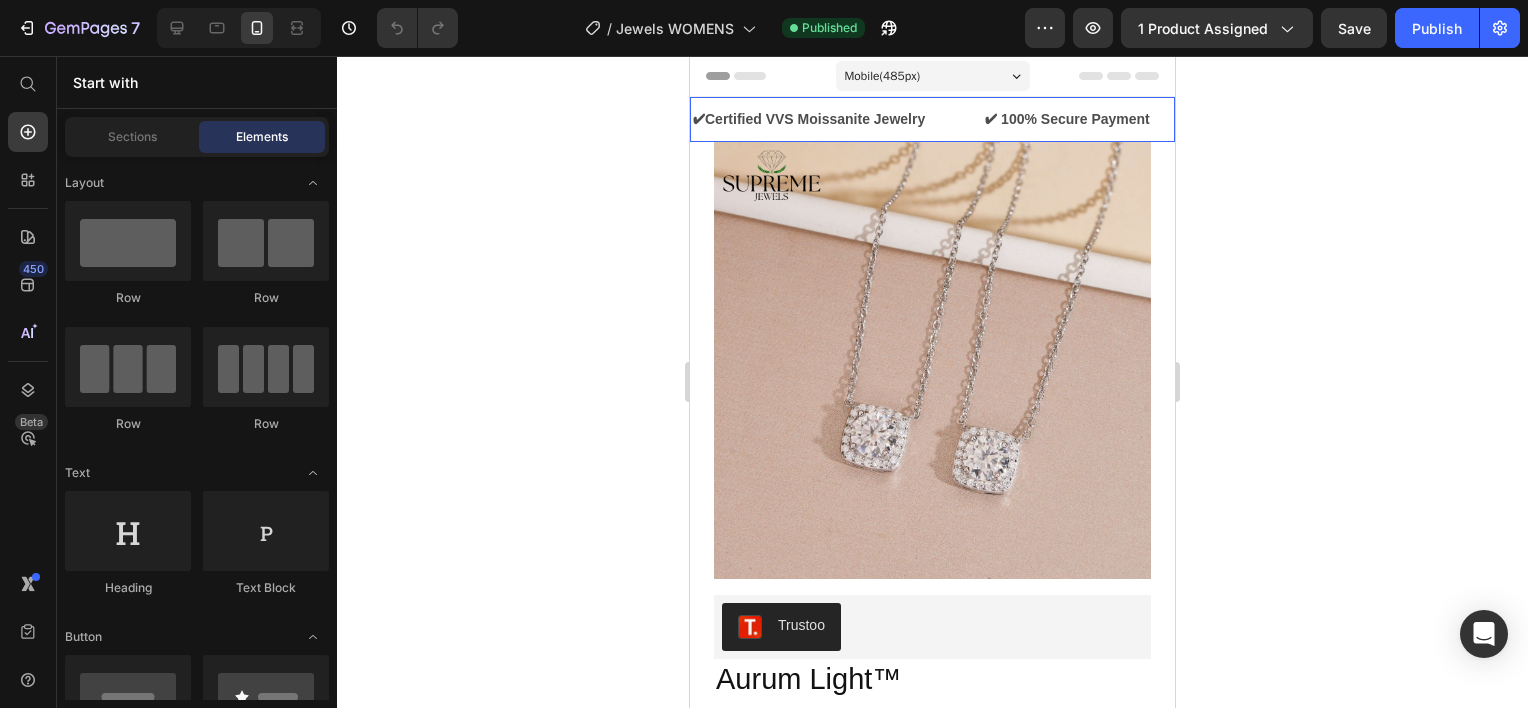 click on "✔Certified VVS Moissanite Jewelry Text" at bounding box center (837, 119) 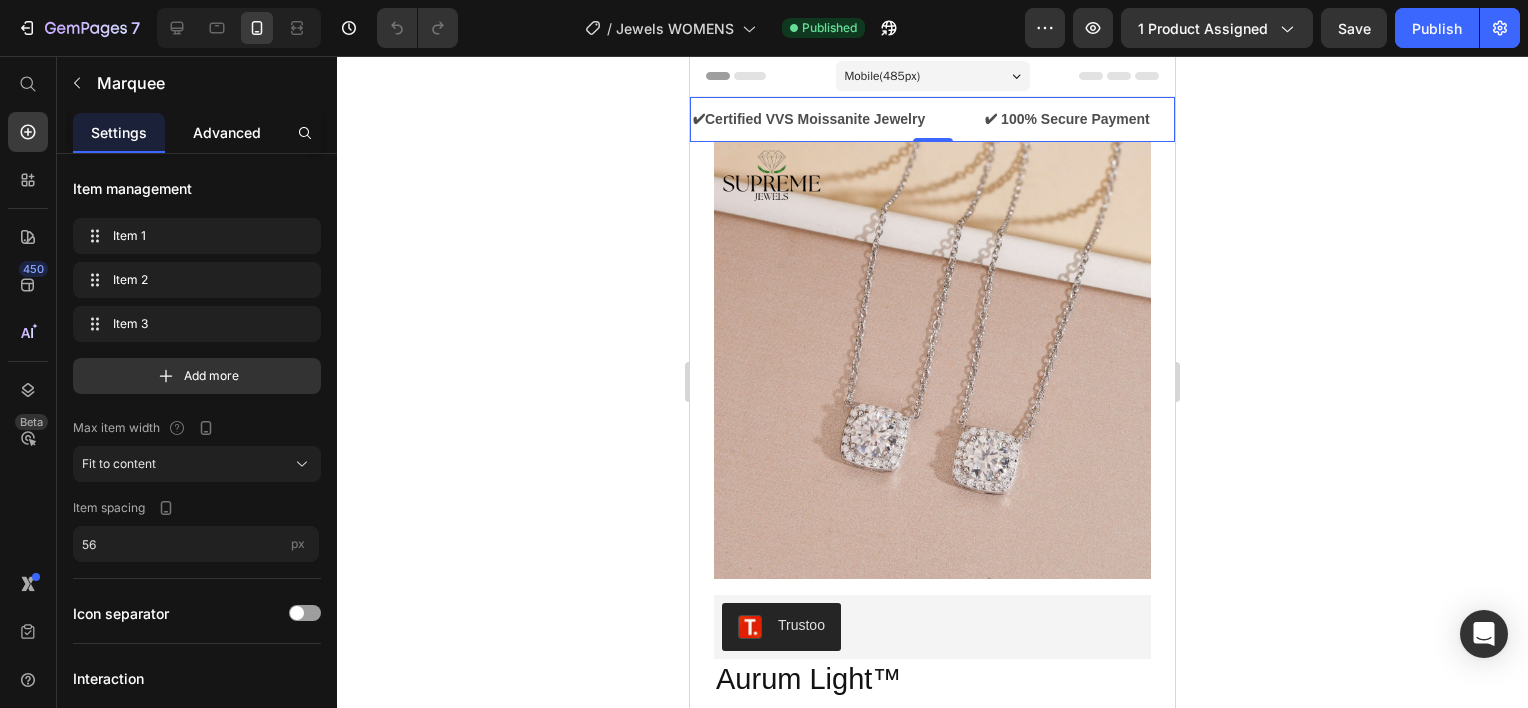 click on "Advanced" 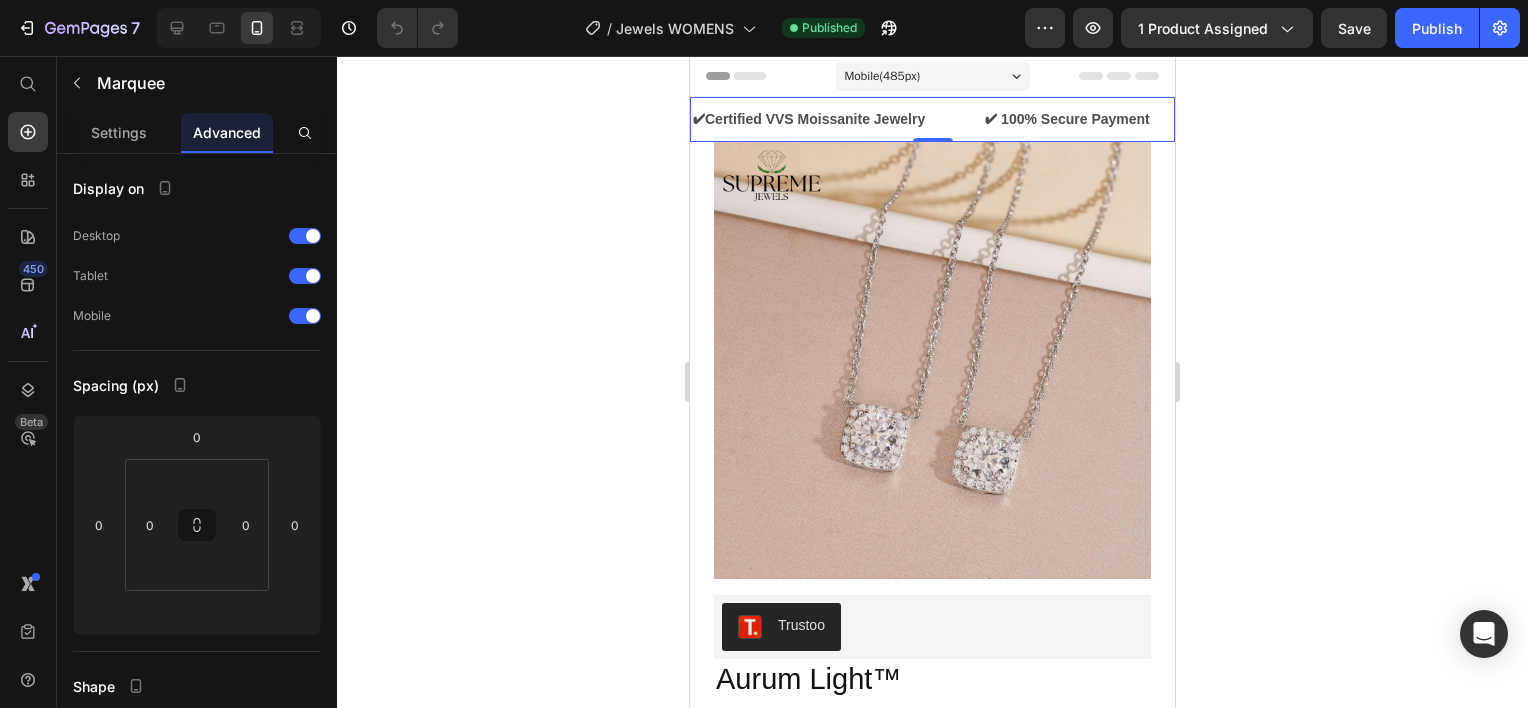 click 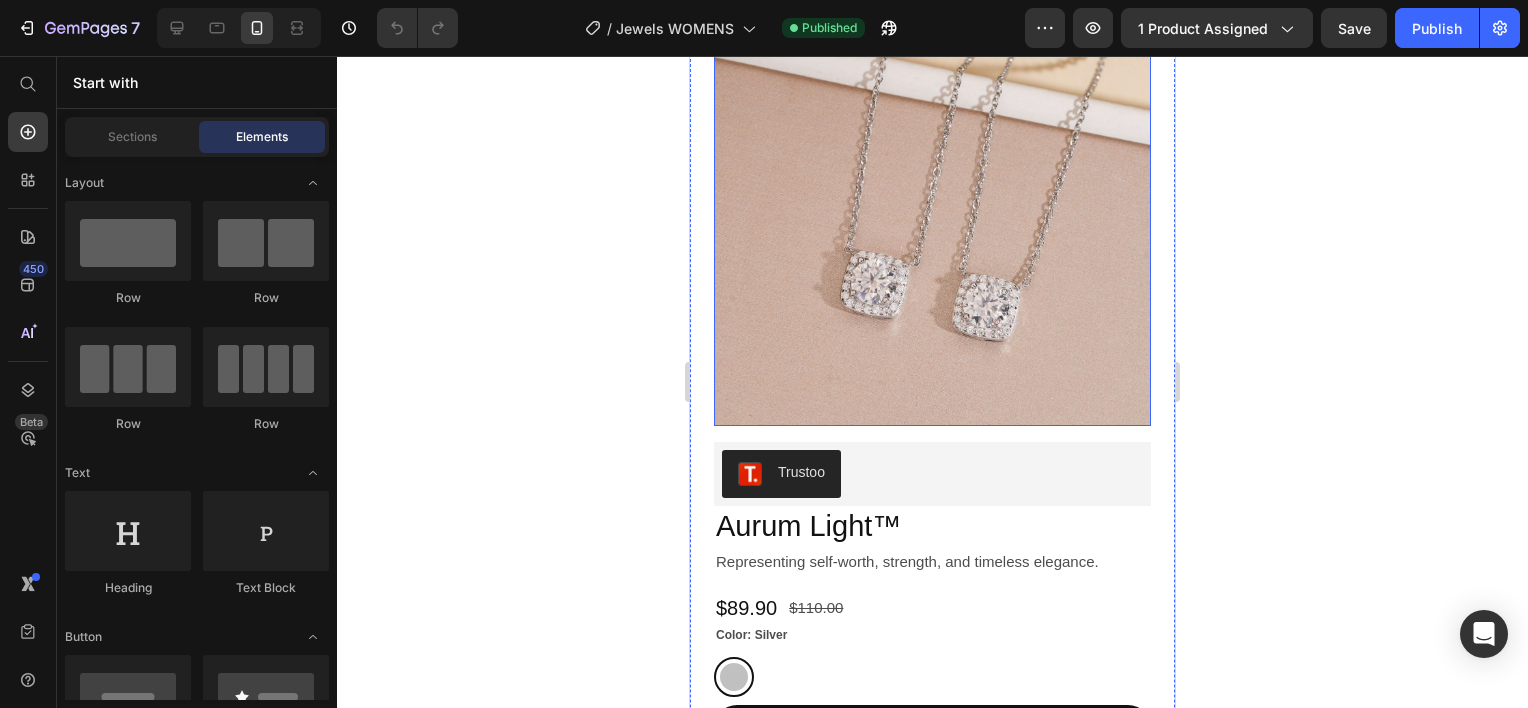 scroll, scrollTop: 500, scrollLeft: 0, axis: vertical 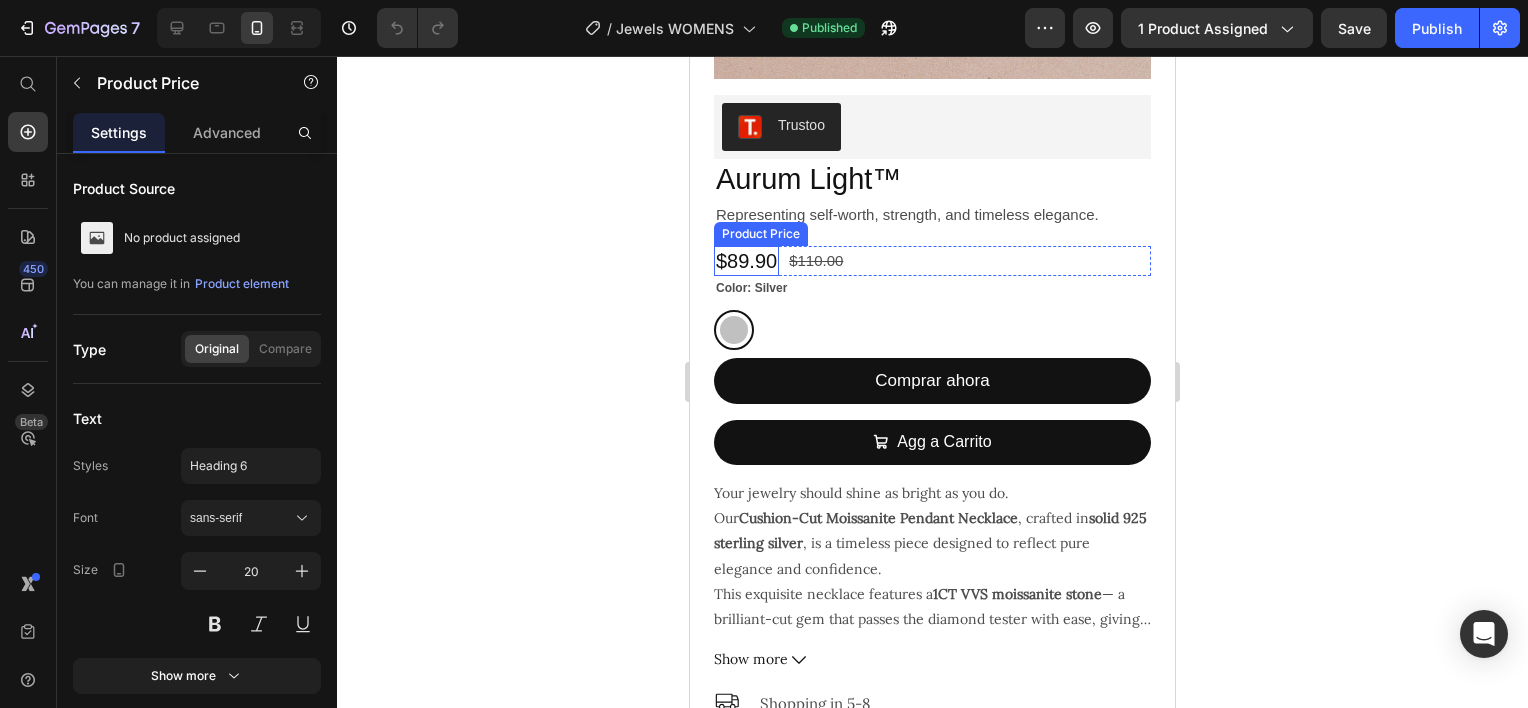 click on "$89.90" at bounding box center (746, 261) 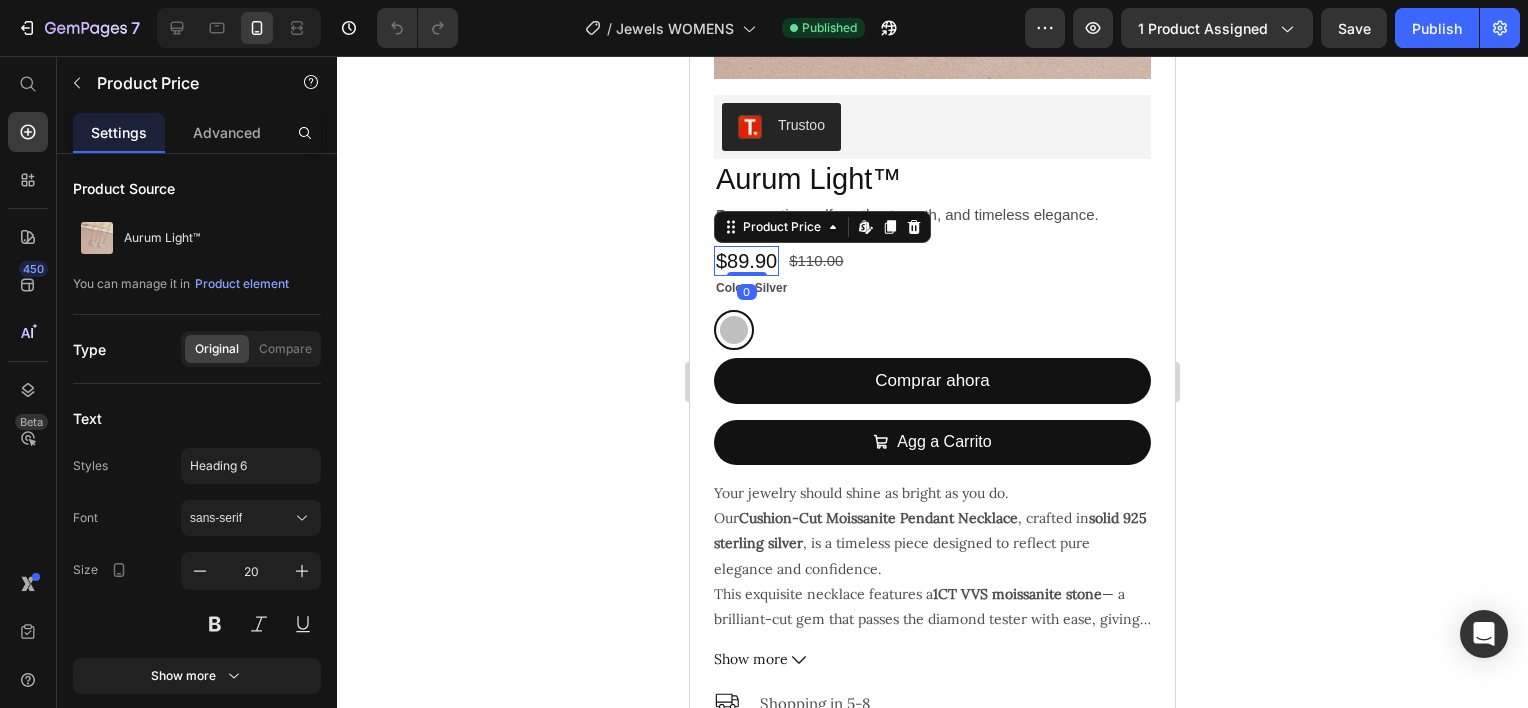click 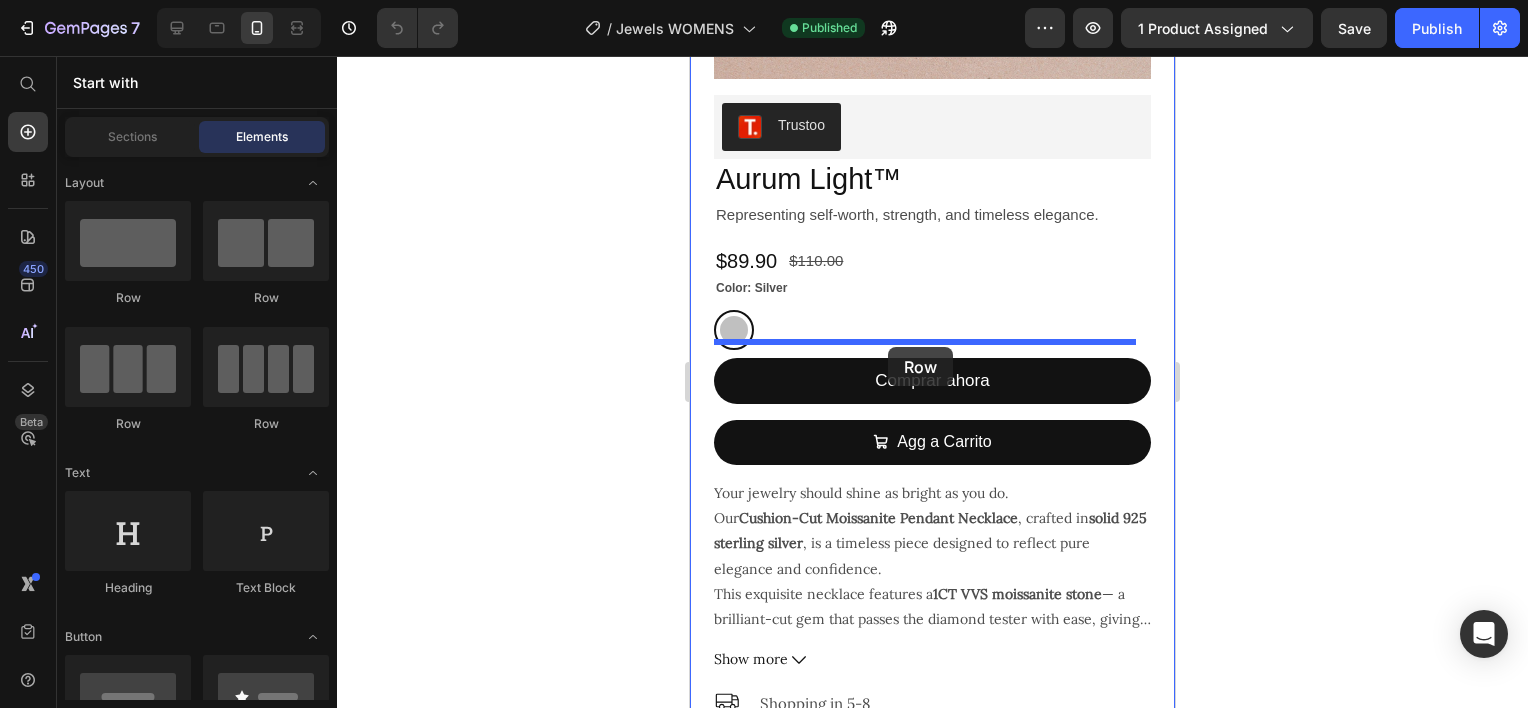 drag, startPoint x: 837, startPoint y: 315, endPoint x: 888, endPoint y: 347, distance: 60.207973 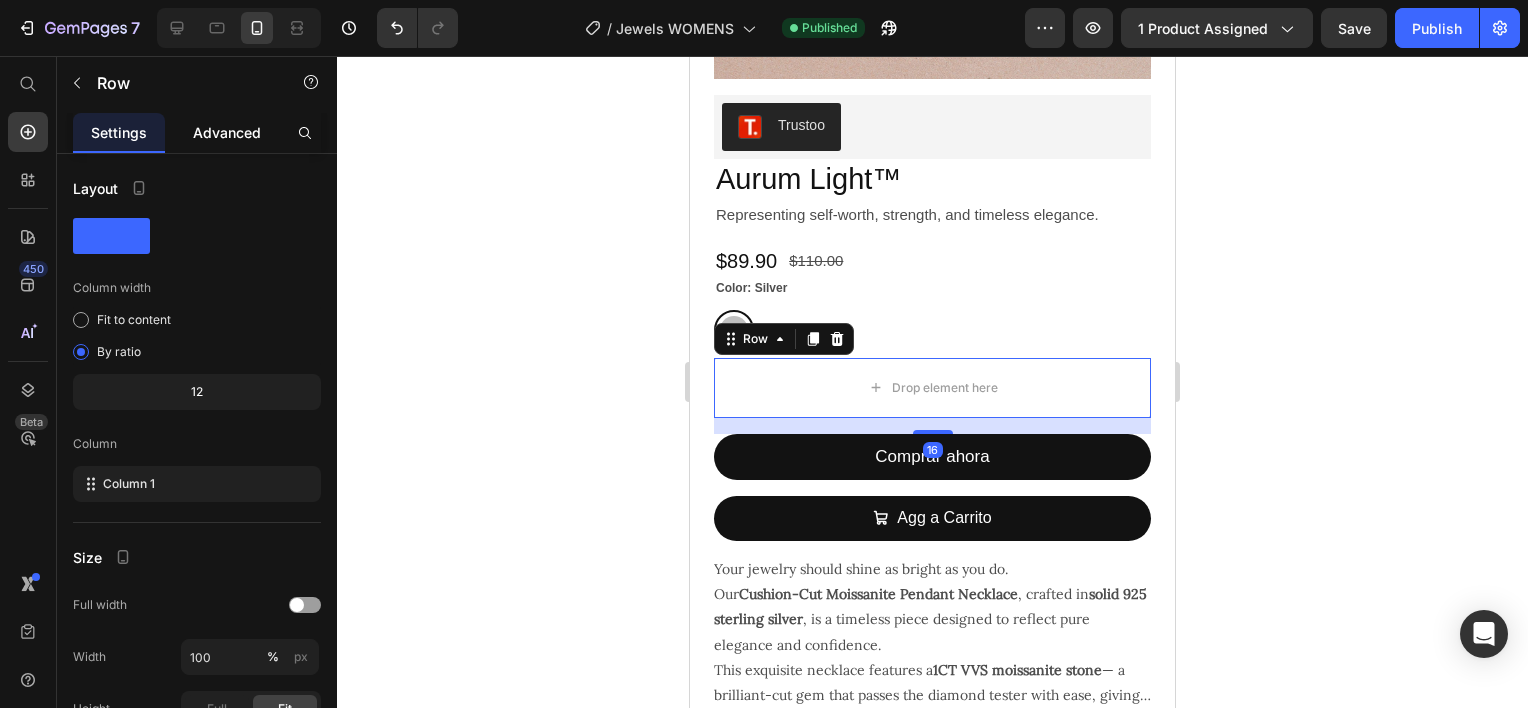 click on "Advanced" at bounding box center (227, 132) 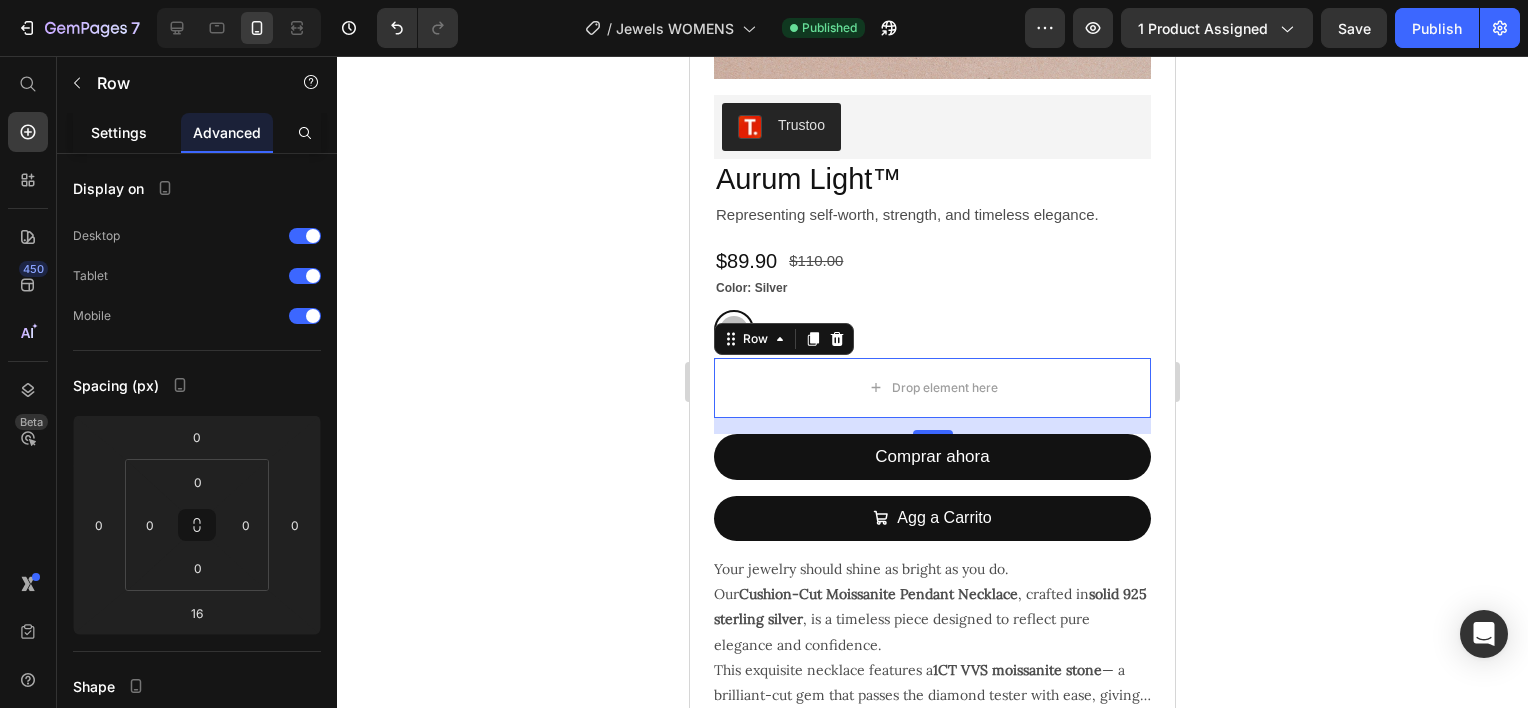 click on "Settings" at bounding box center [119, 132] 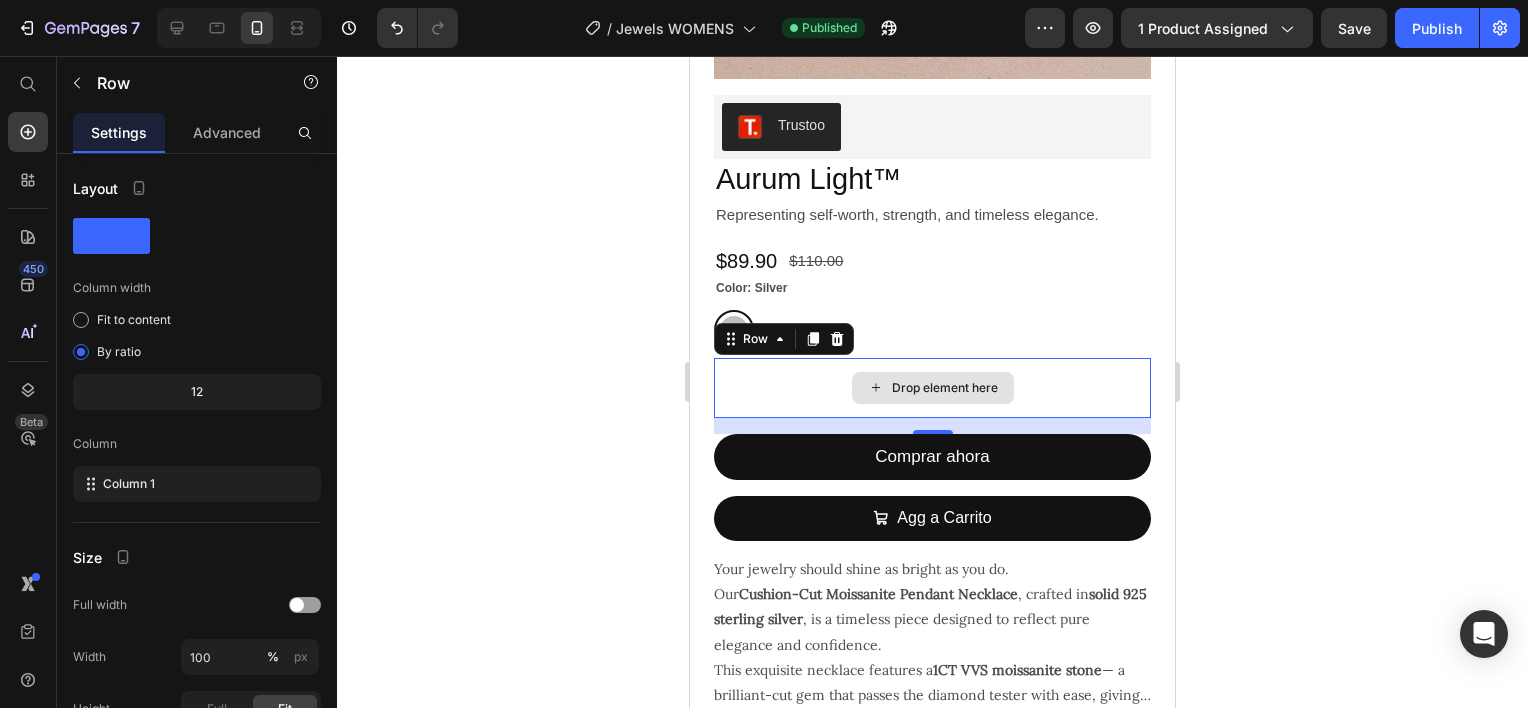 click on "Drop element here" at bounding box center (932, 388) 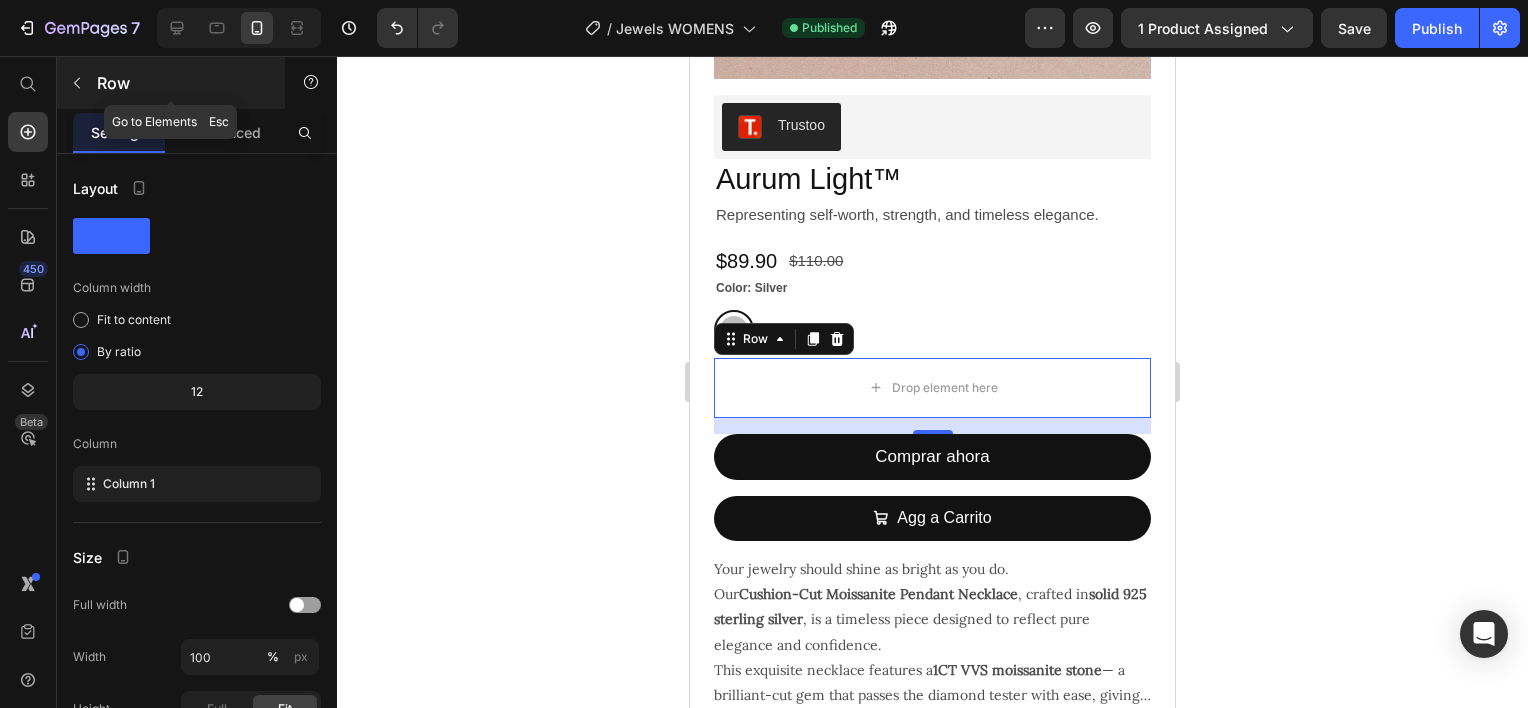 click on "Row" at bounding box center [182, 83] 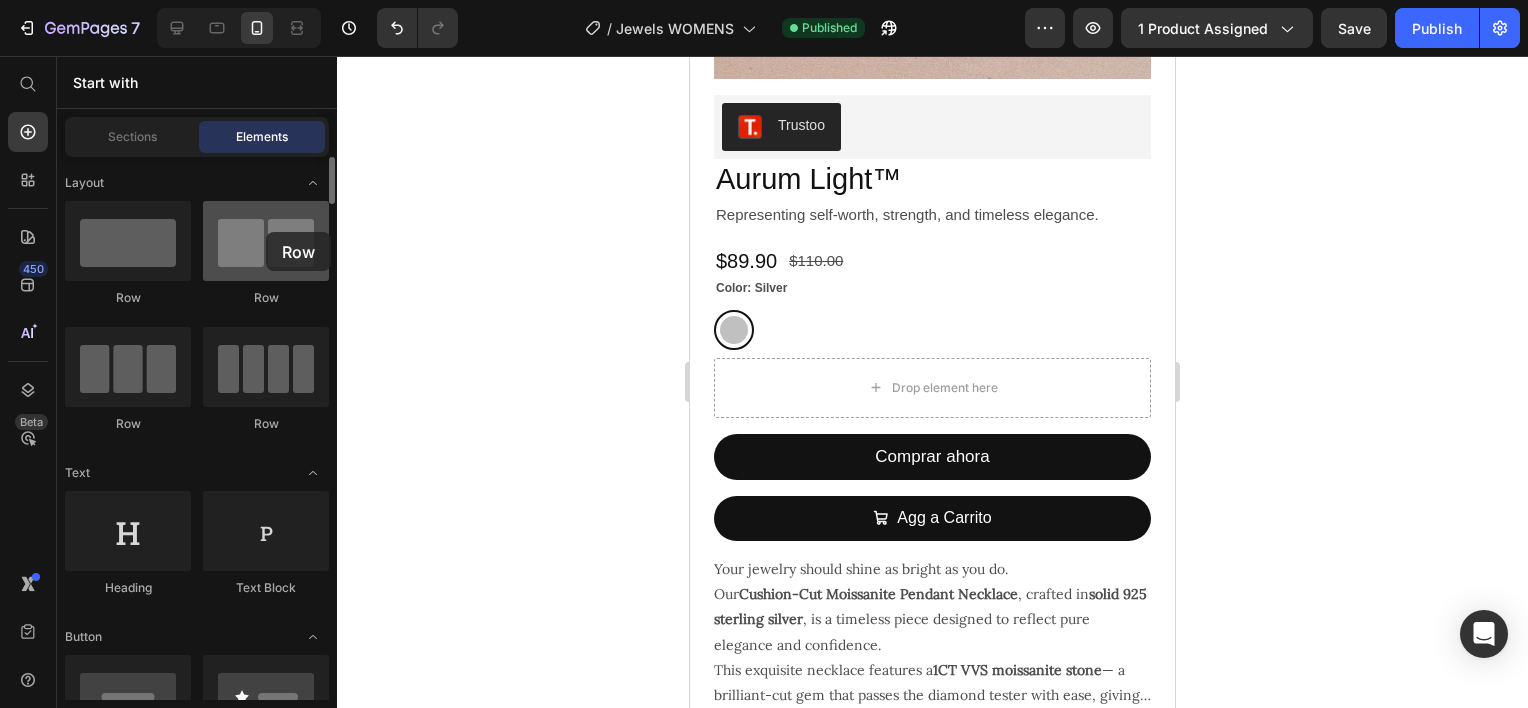 click at bounding box center [266, 241] 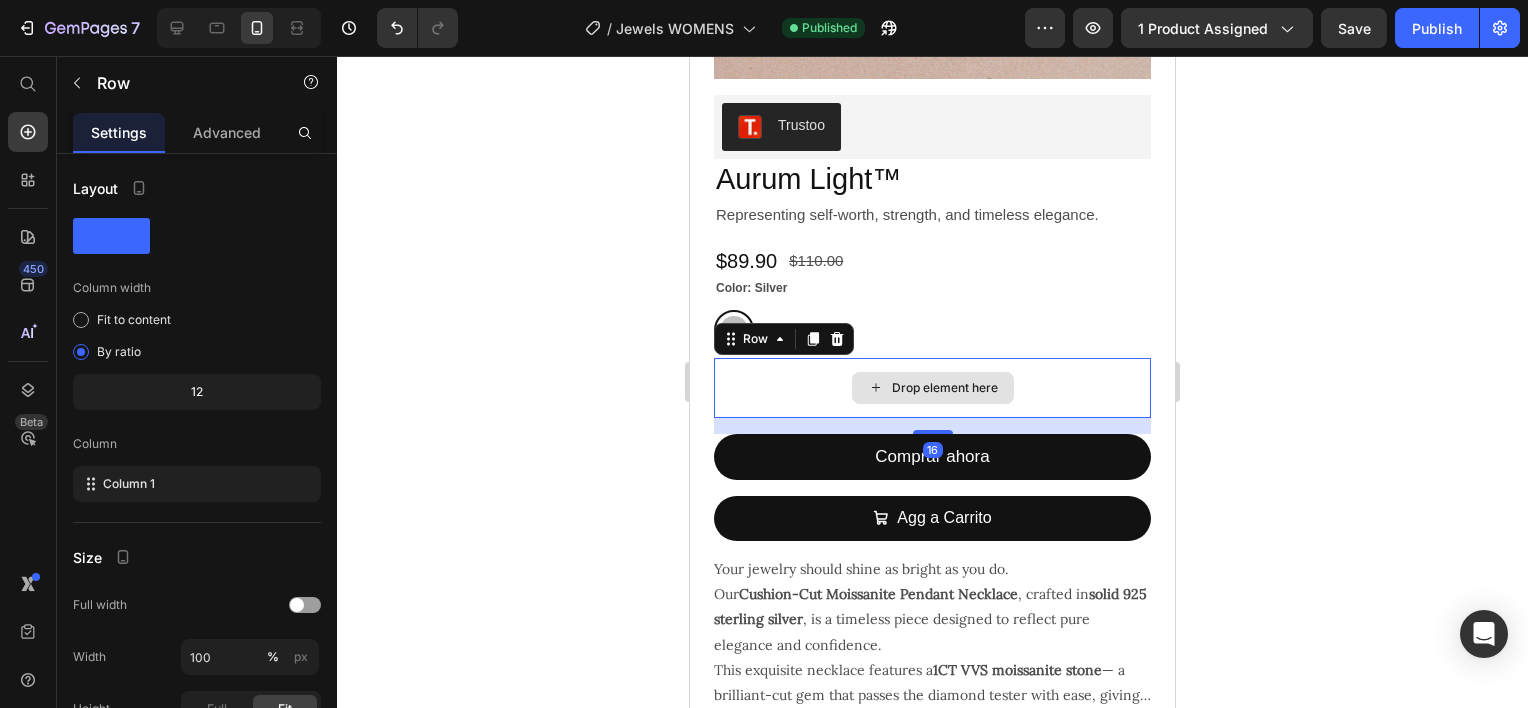 click on "Drop element here" at bounding box center (932, 388) 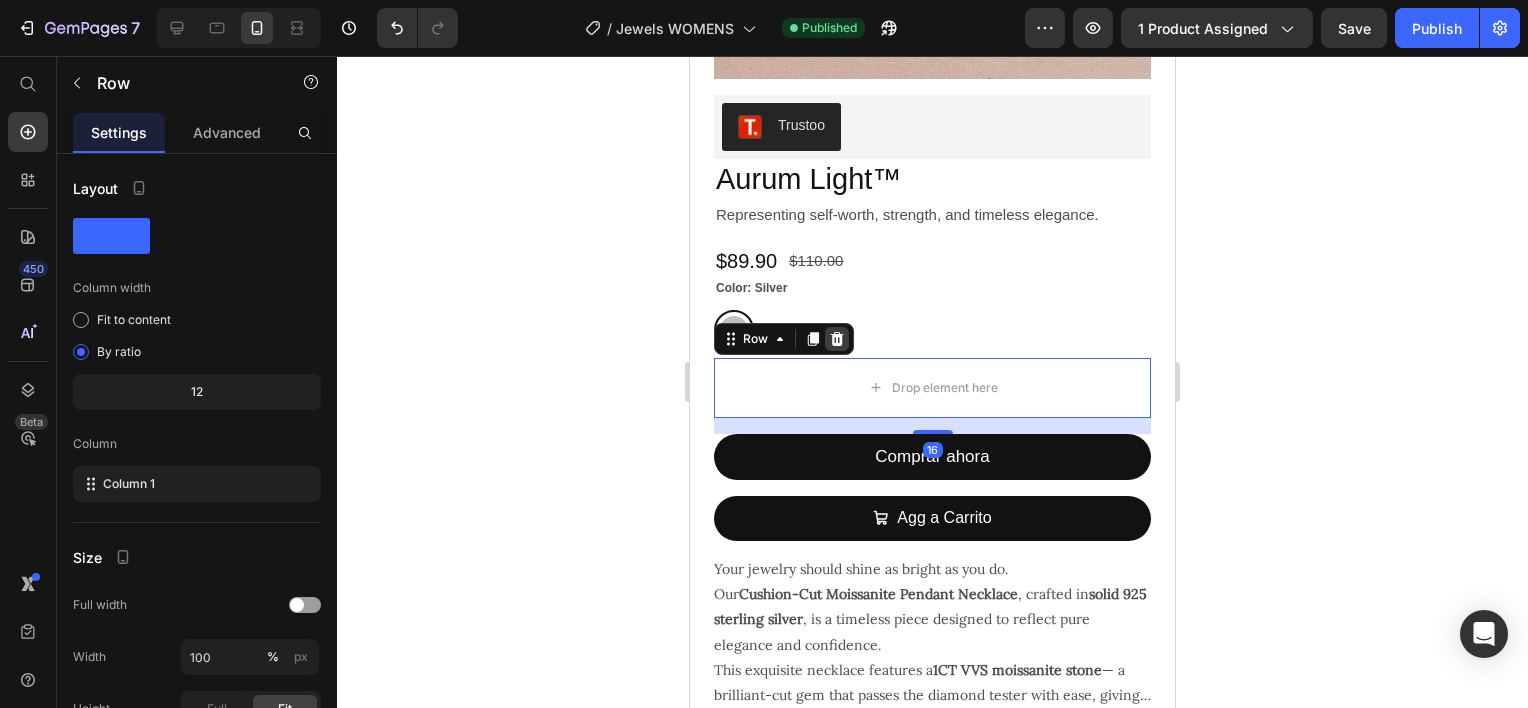 click 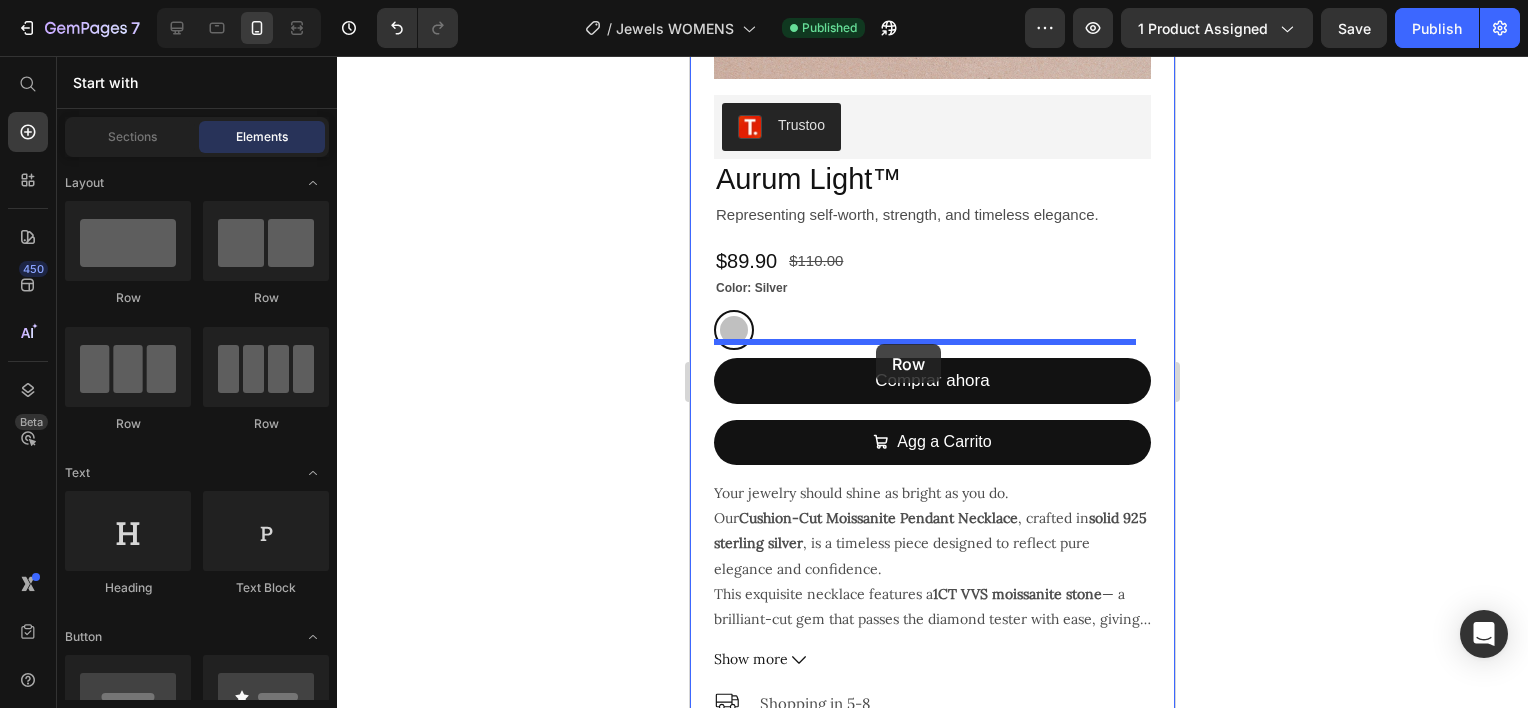 drag, startPoint x: 947, startPoint y: 308, endPoint x: 876, endPoint y: 344, distance: 79.60528 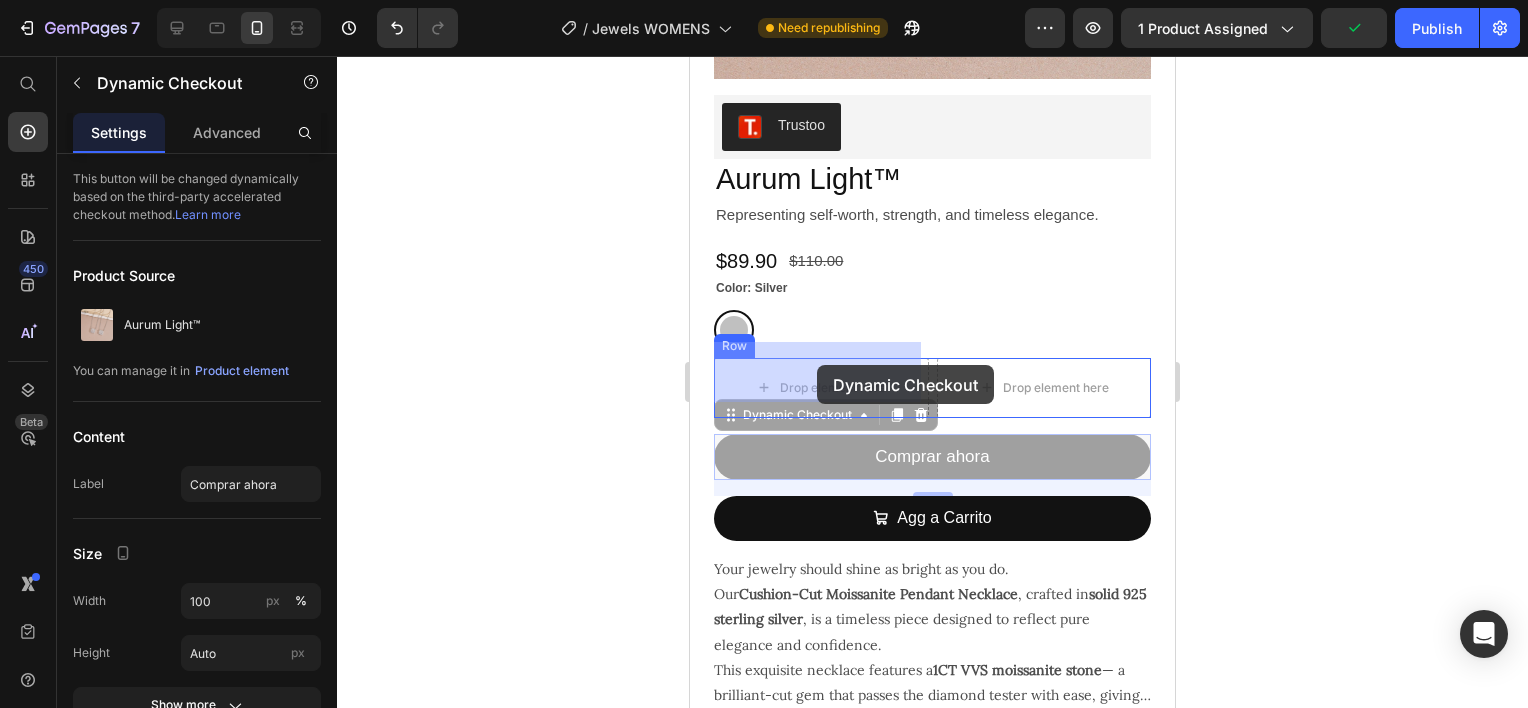 drag, startPoint x: 813, startPoint y: 434, endPoint x: 817, endPoint y: 364, distance: 70.11419 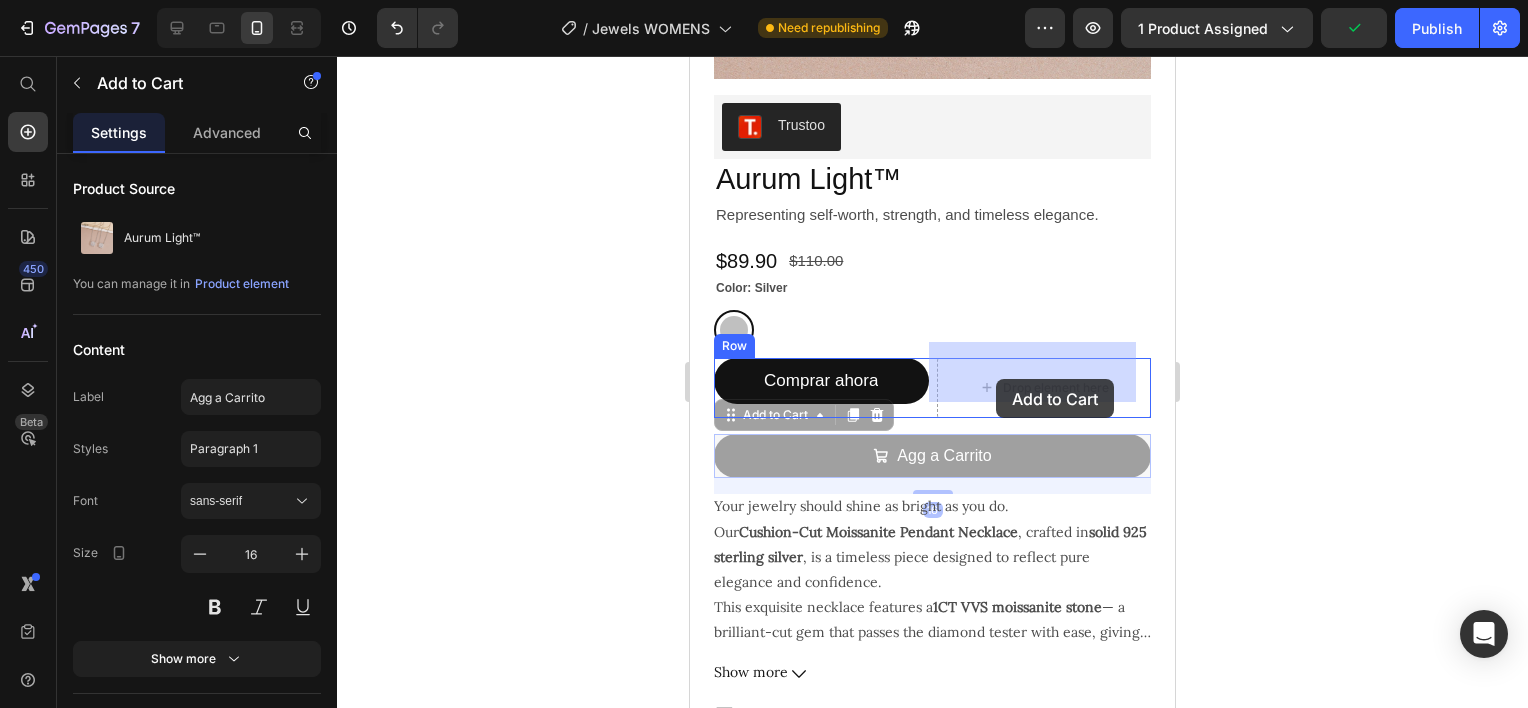 drag, startPoint x: 859, startPoint y: 448, endPoint x: 996, endPoint y: 379, distance: 153.39491 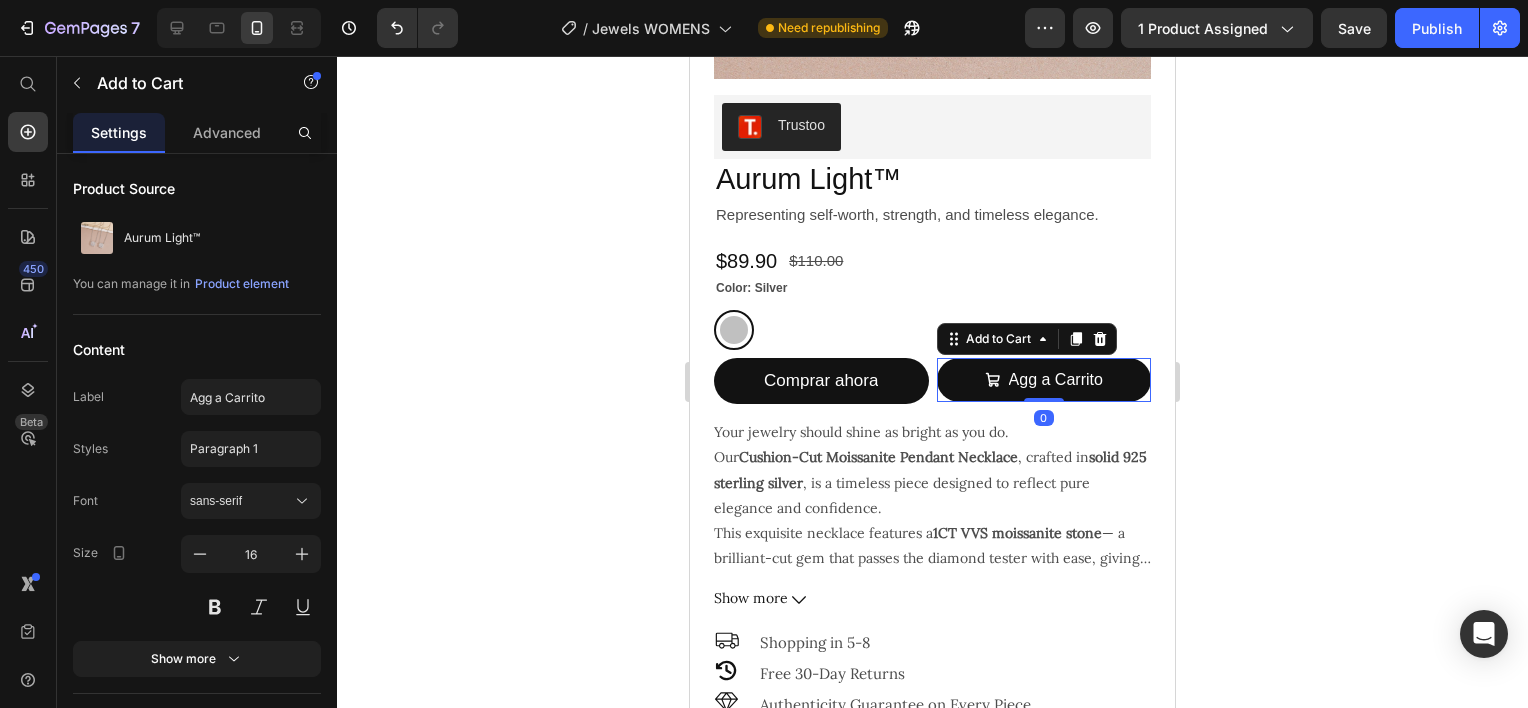 click 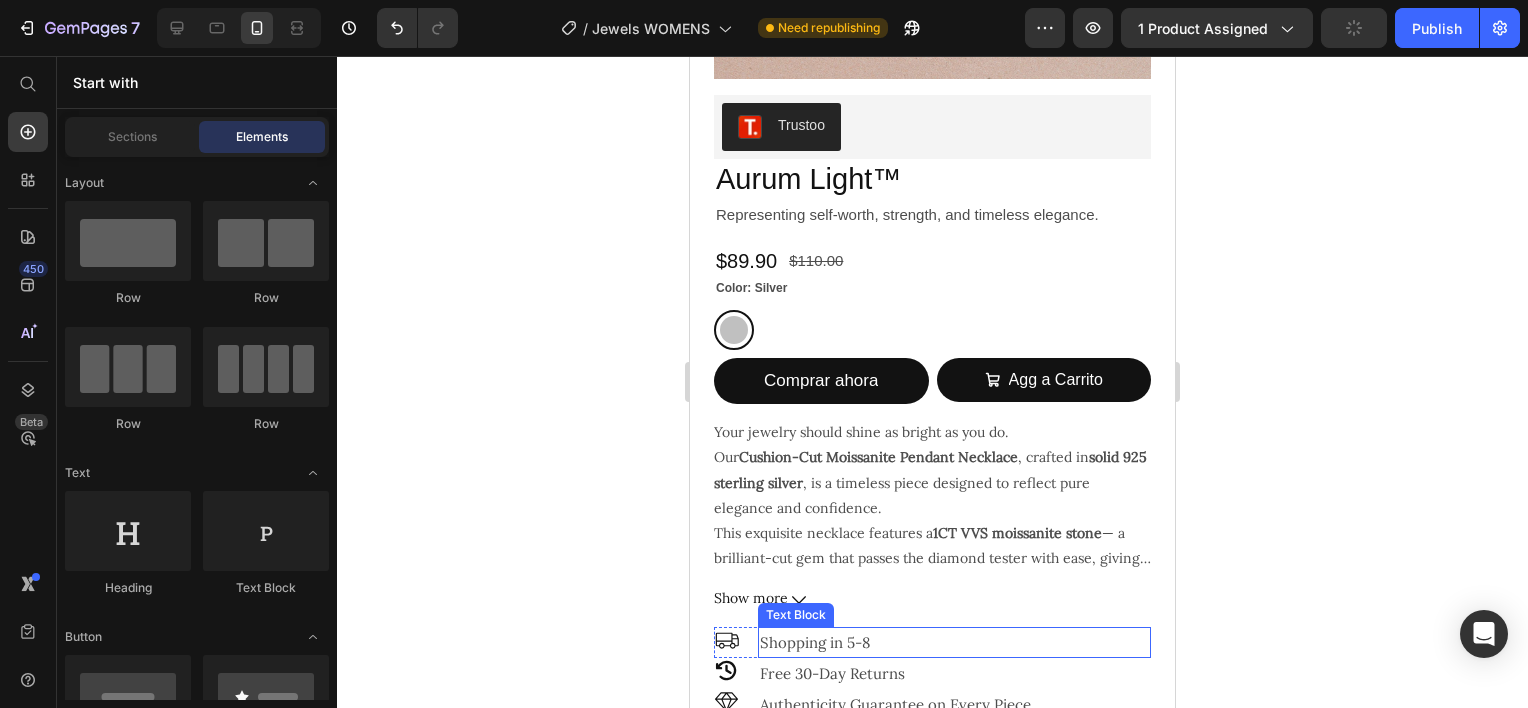 click on "Aurum Light™ Product Title Representing self-worth, strength, and timeless elegance. Text Block Row Row $89.90 Product Price $110.00 Product Price Row Color: Silver Silver Silver Product Variants & Swatches Comprar ahora Dynamic Checkout
Agg a Carrito Add to Cart Row Your jewelry should shine as bright as you do.  Our  Cushion-Cut Moissanite Pendant Necklace , crafted in  solid 925 sterling silver , is a timeless piece designed to reflect pure elegance and confidence.
This exquisite necklace features a  1CT VVS moissanite stone  — a brilliant-cut gem that passes the diamond tester with ease, giving you the look and feel of natural diamonds at a fraction of the price.
Polished to perfection and accented with a minimalist chain, it's the perfect gift for yourself or someone special. Whether worn solo or layered, it’s easy to create your own unique look.
Luxury made personal — your style, your moment.
Show more Product Description Row
Icon Shopping in 5-8 Row Icon" at bounding box center [932, 527] 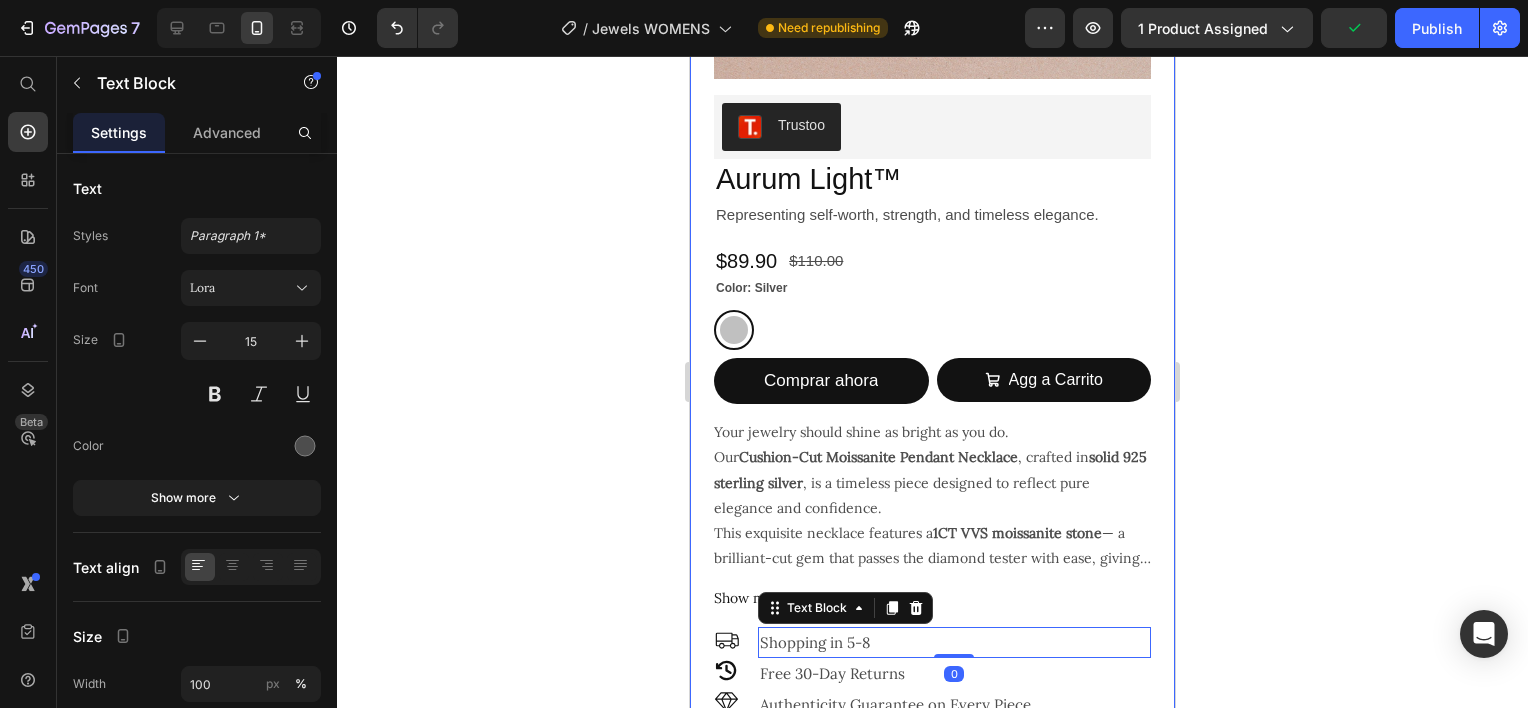click 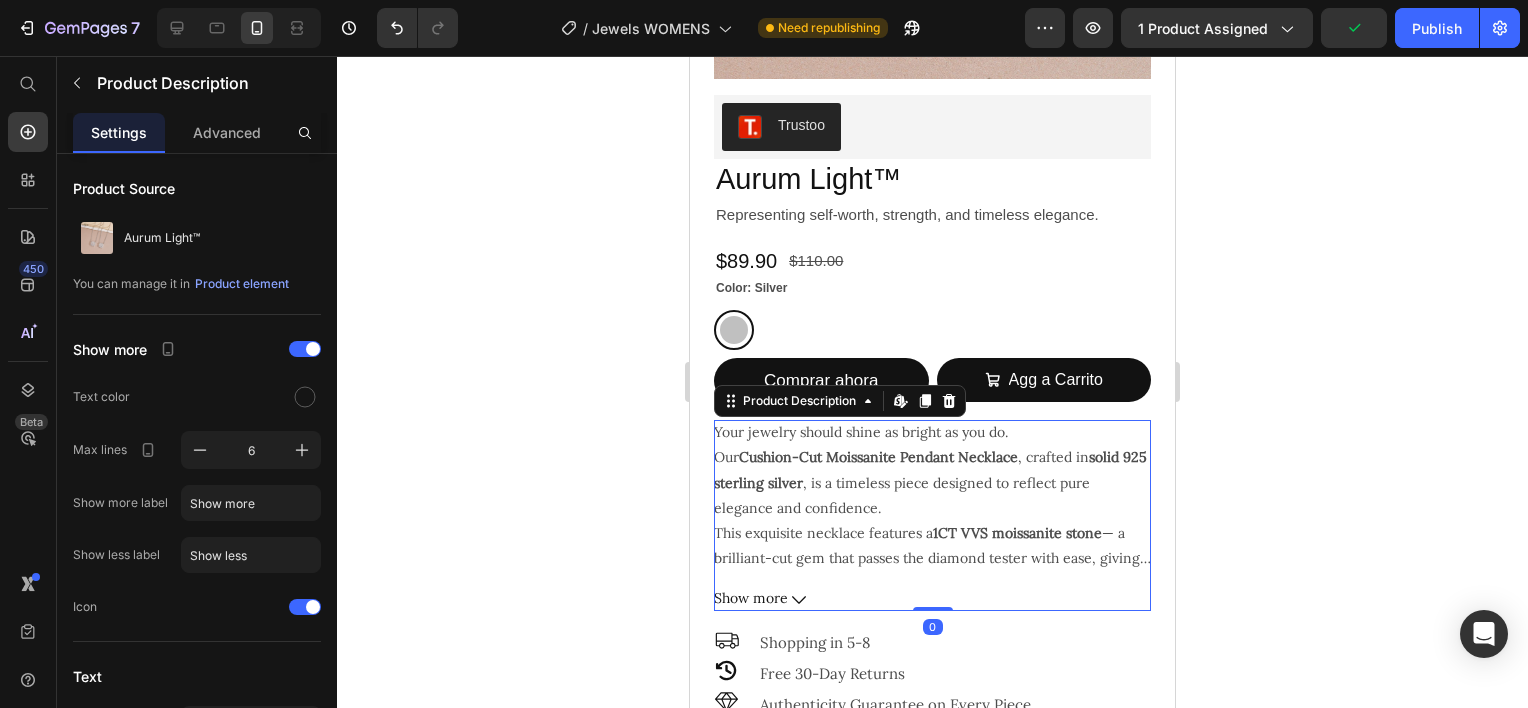 click on "Show more" at bounding box center (932, 598) 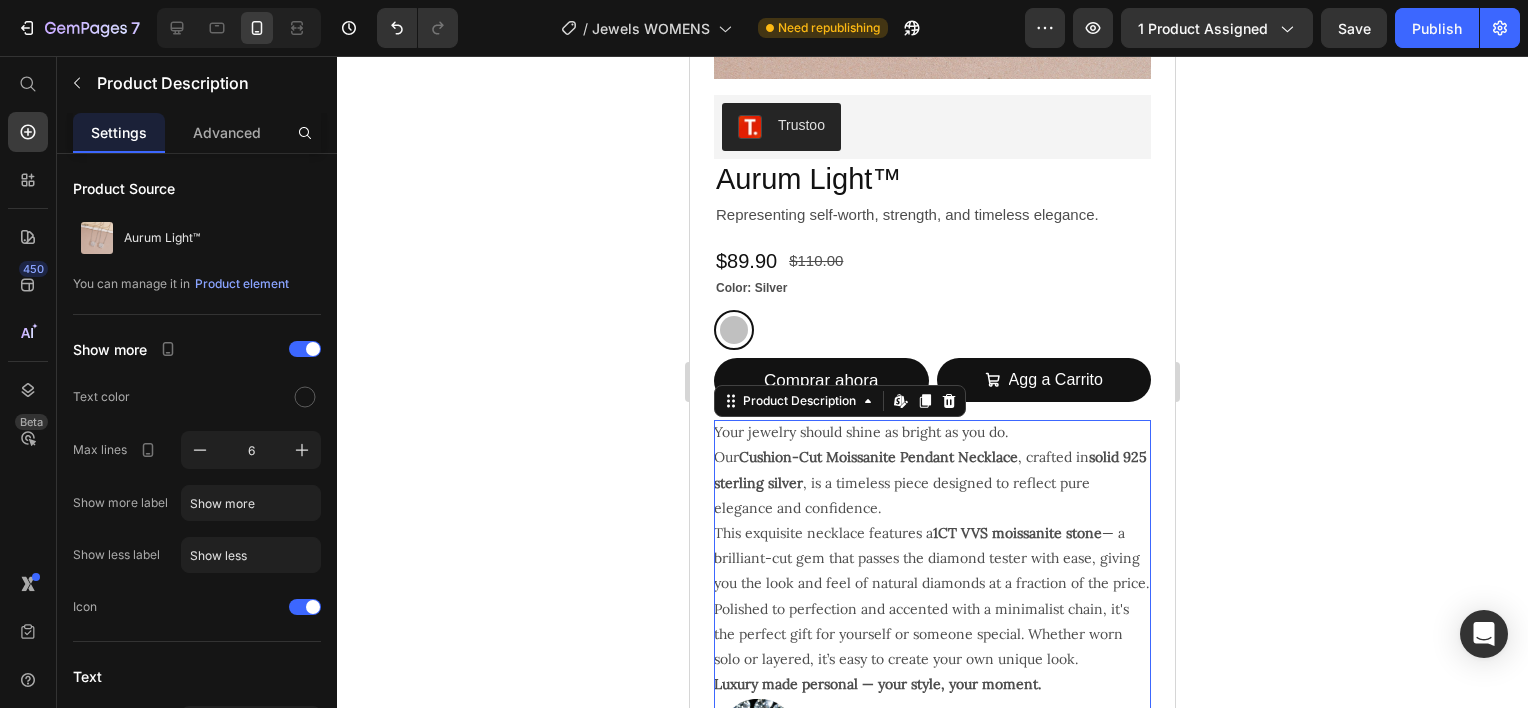 click 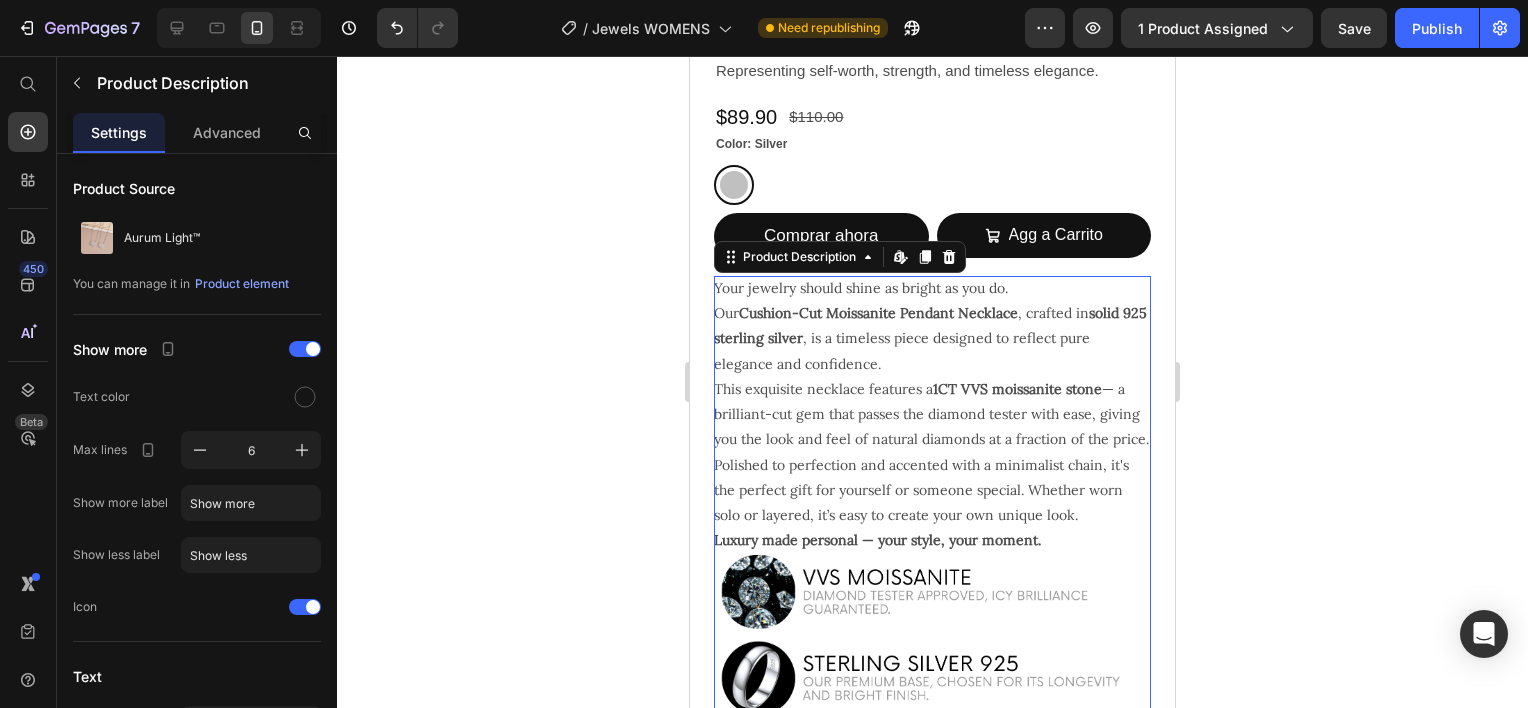 scroll, scrollTop: 646, scrollLeft: 0, axis: vertical 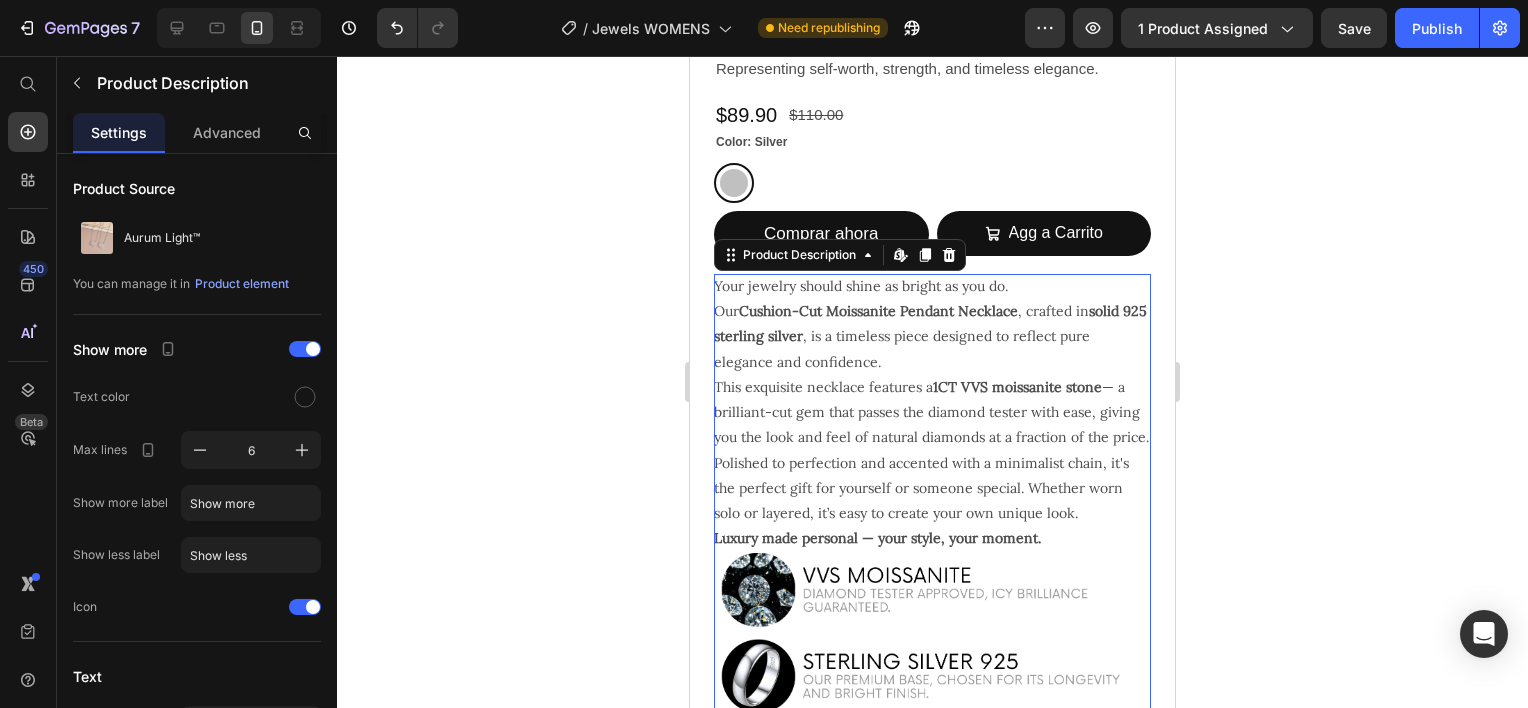 click 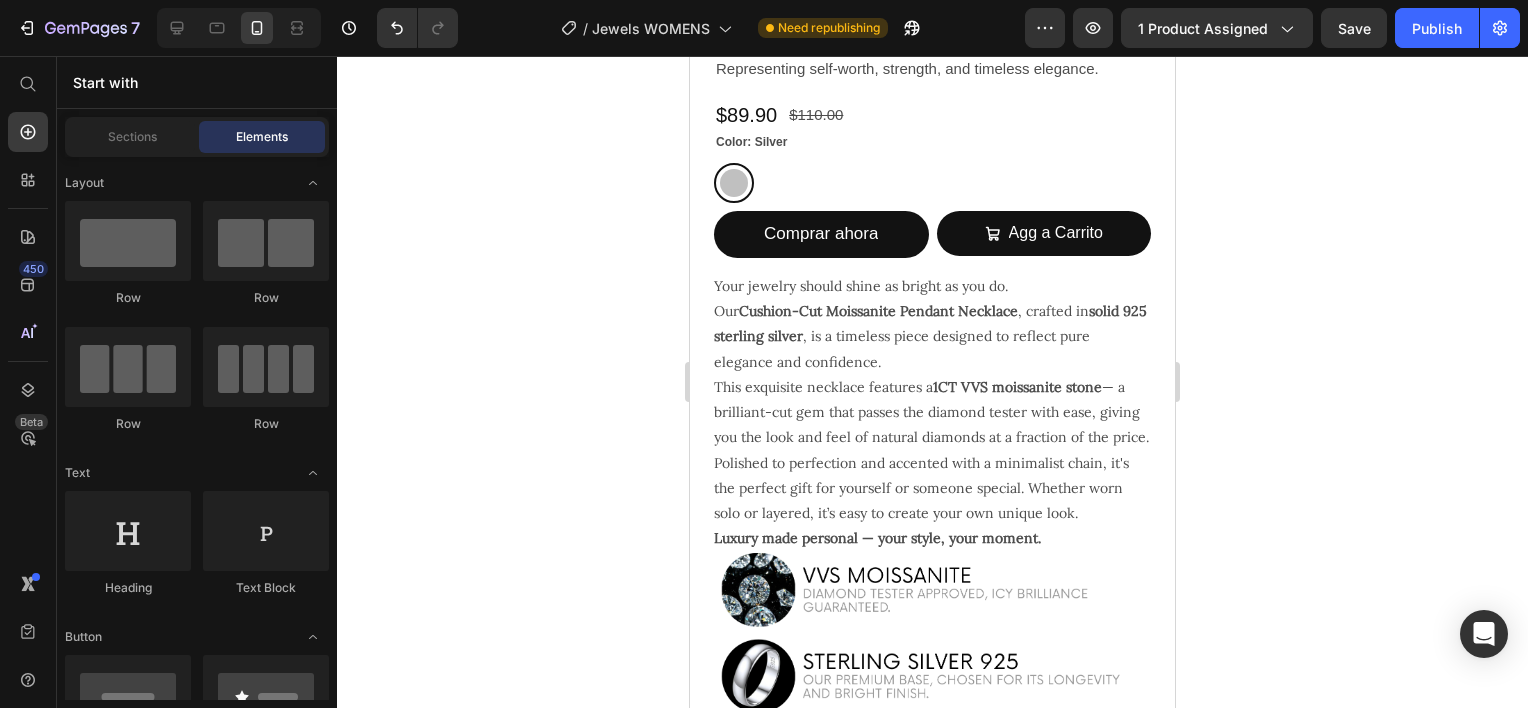 click 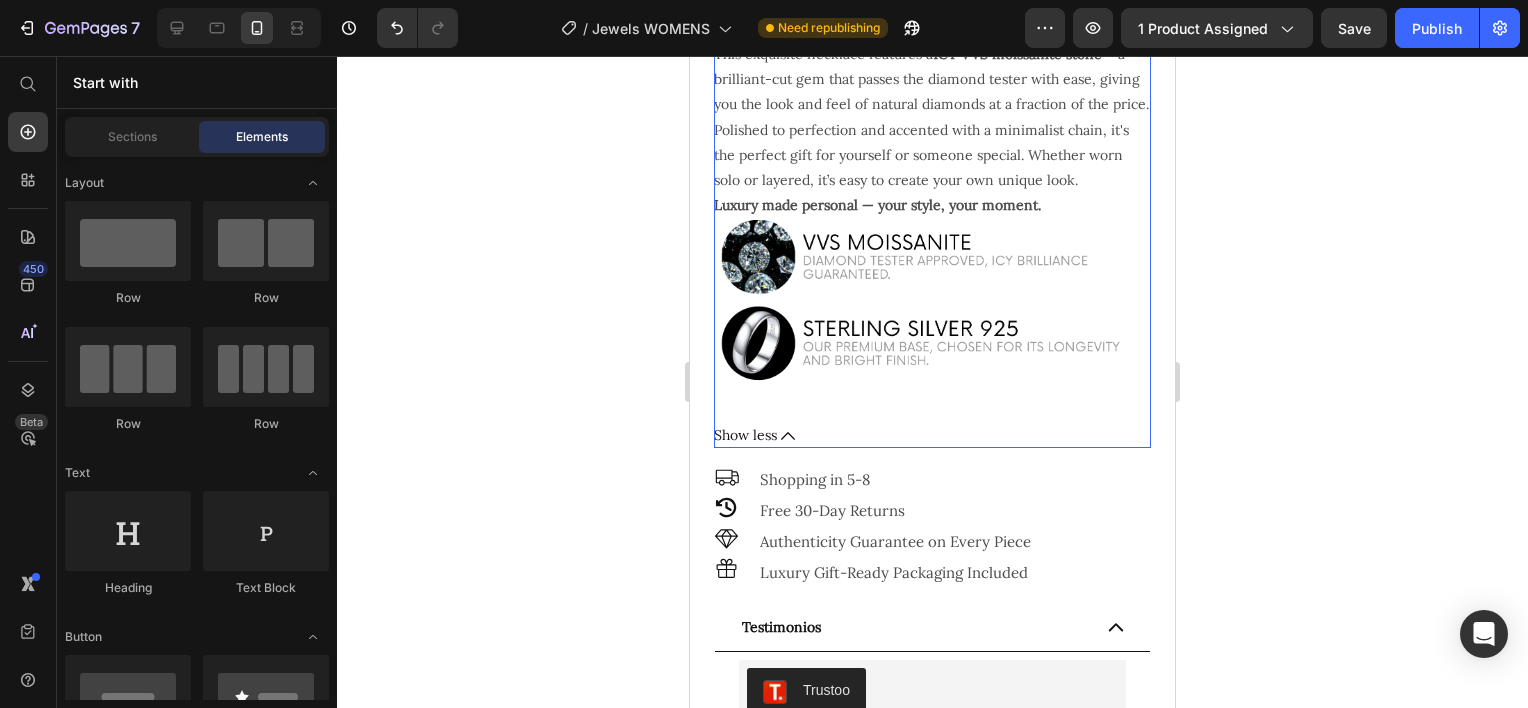 scroll, scrollTop: 746, scrollLeft: 0, axis: vertical 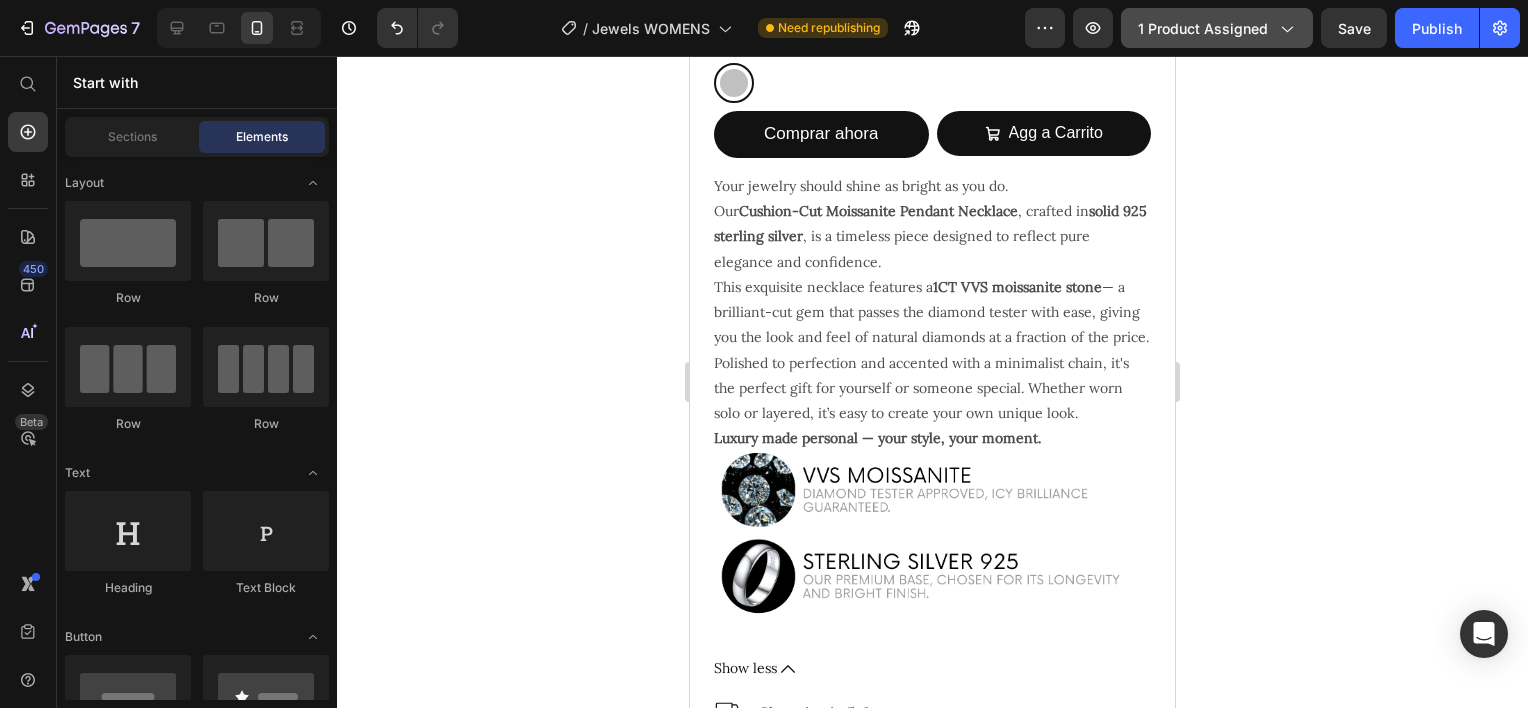 click on "1 product assigned" 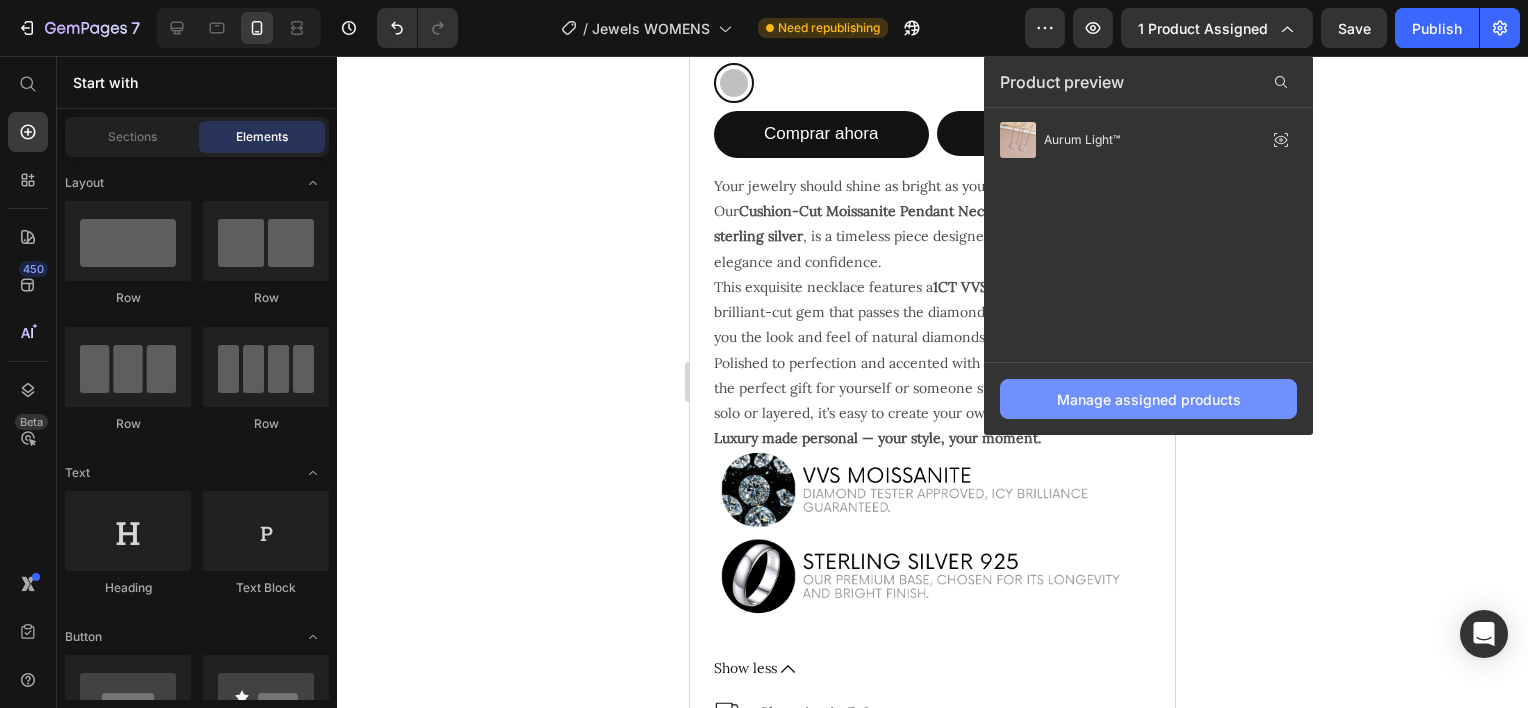 click on "Manage assigned products" at bounding box center (1149, 399) 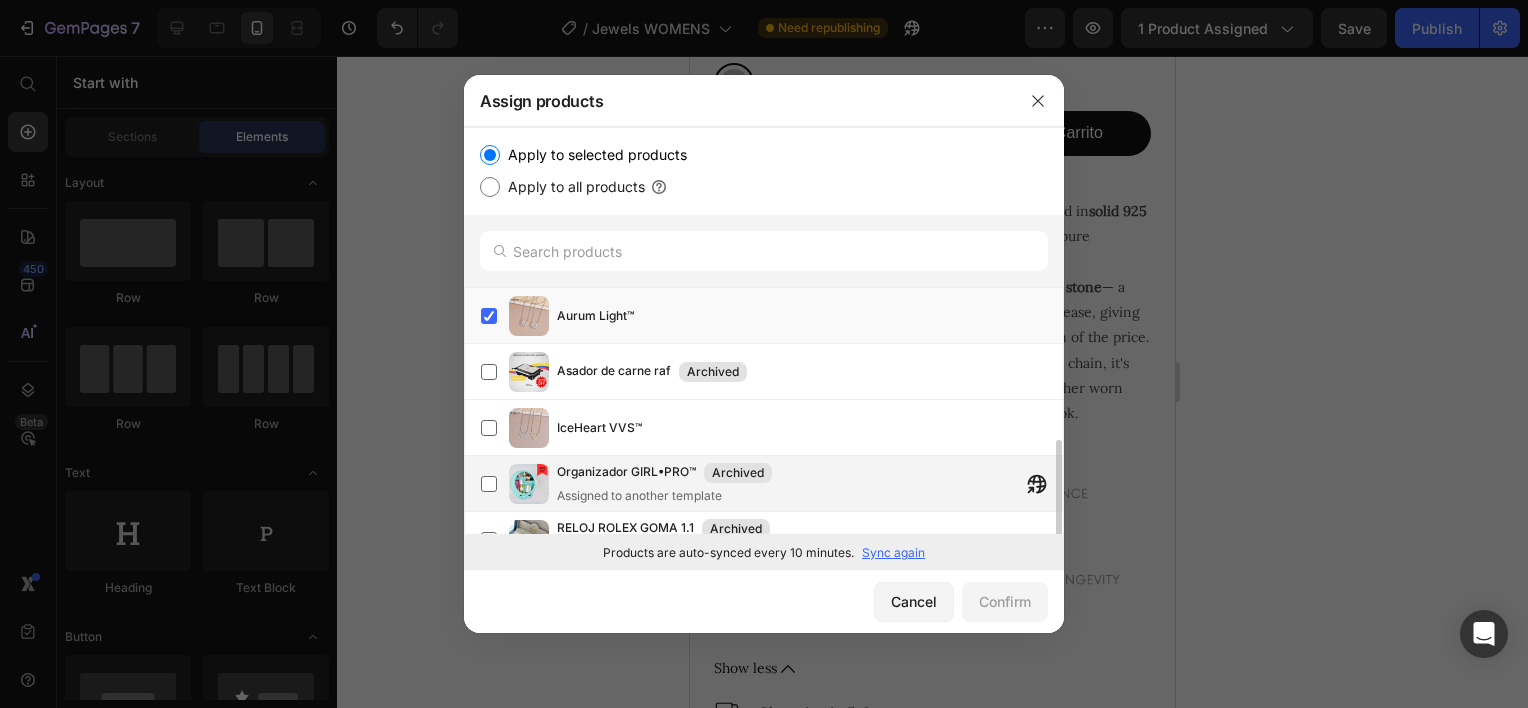 scroll, scrollTop: 88, scrollLeft: 0, axis: vertical 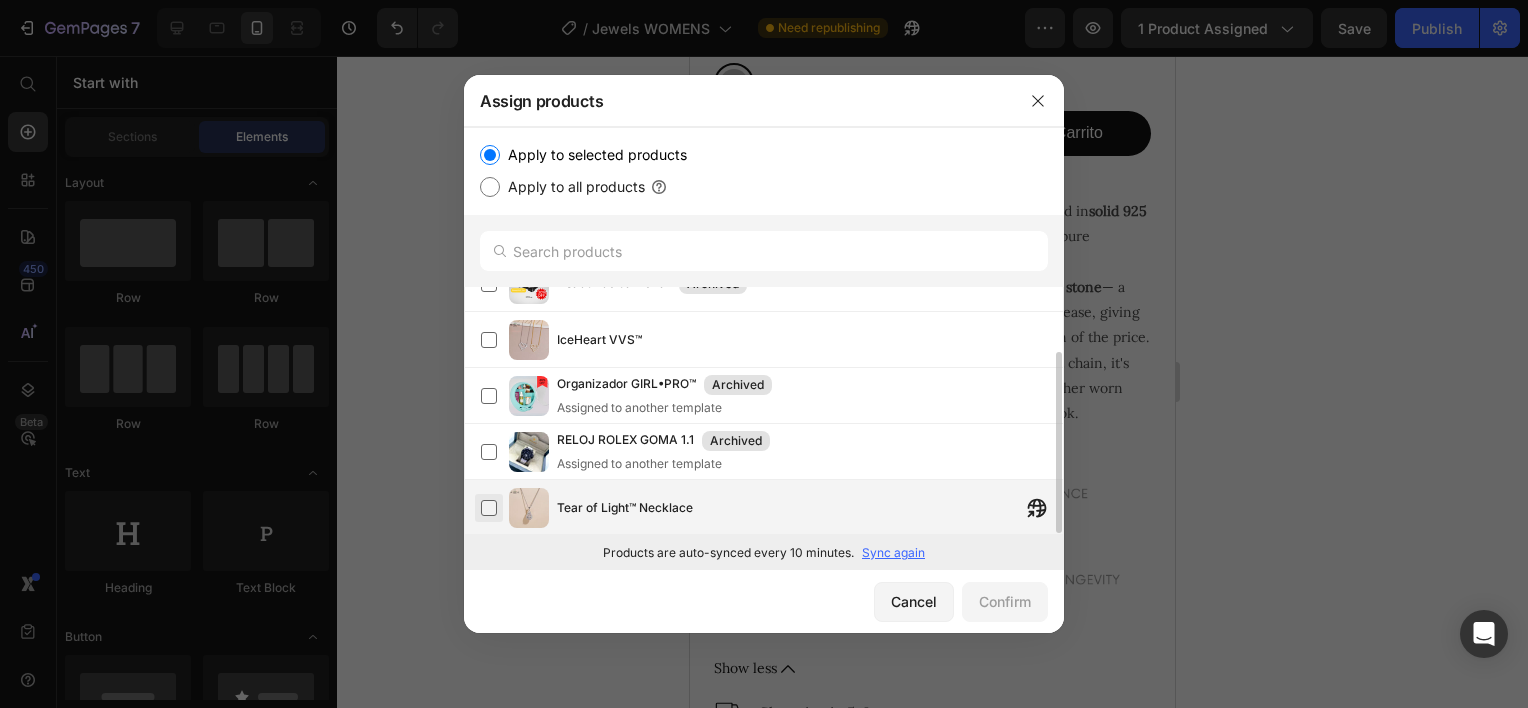 click at bounding box center [489, 508] 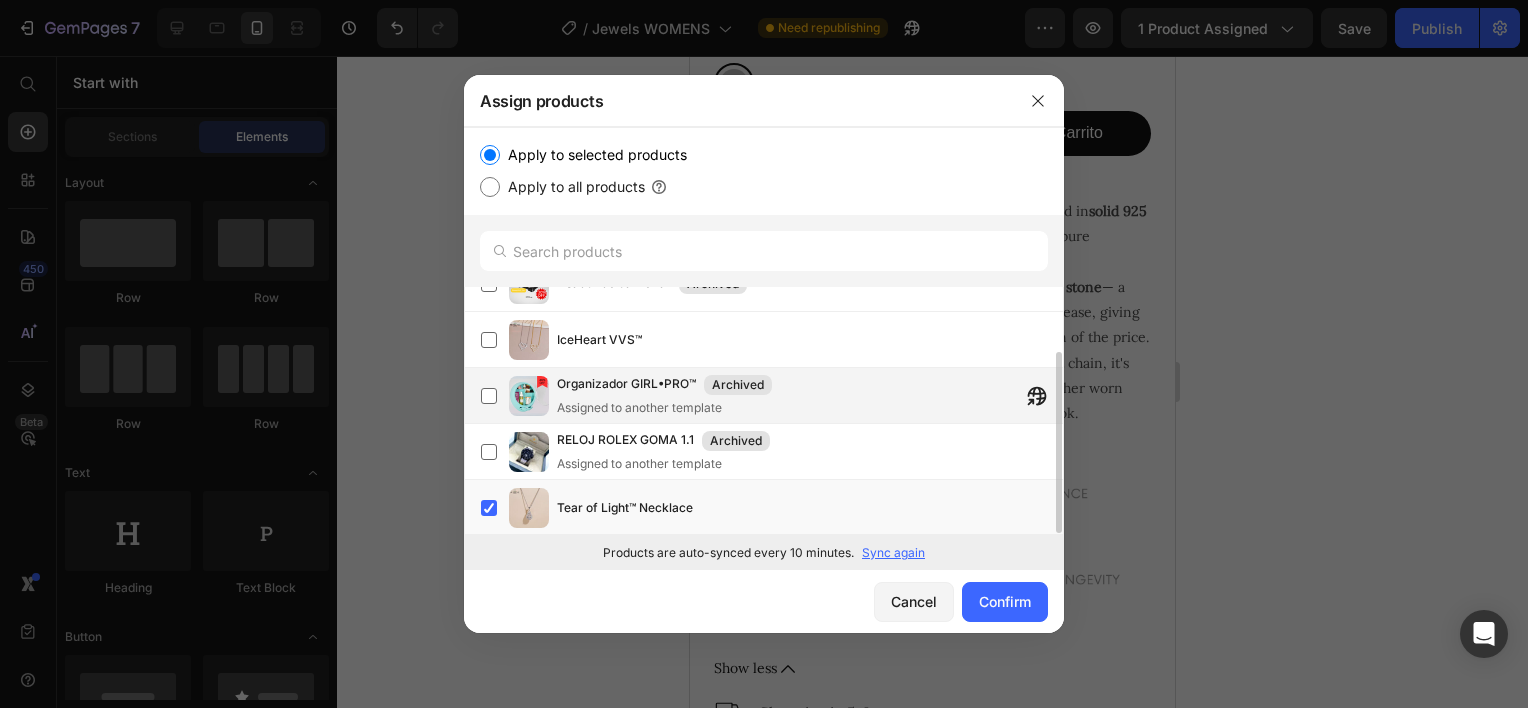 drag, startPoint x: 487, startPoint y: 343, endPoint x: 518, endPoint y: 368, distance: 39.824615 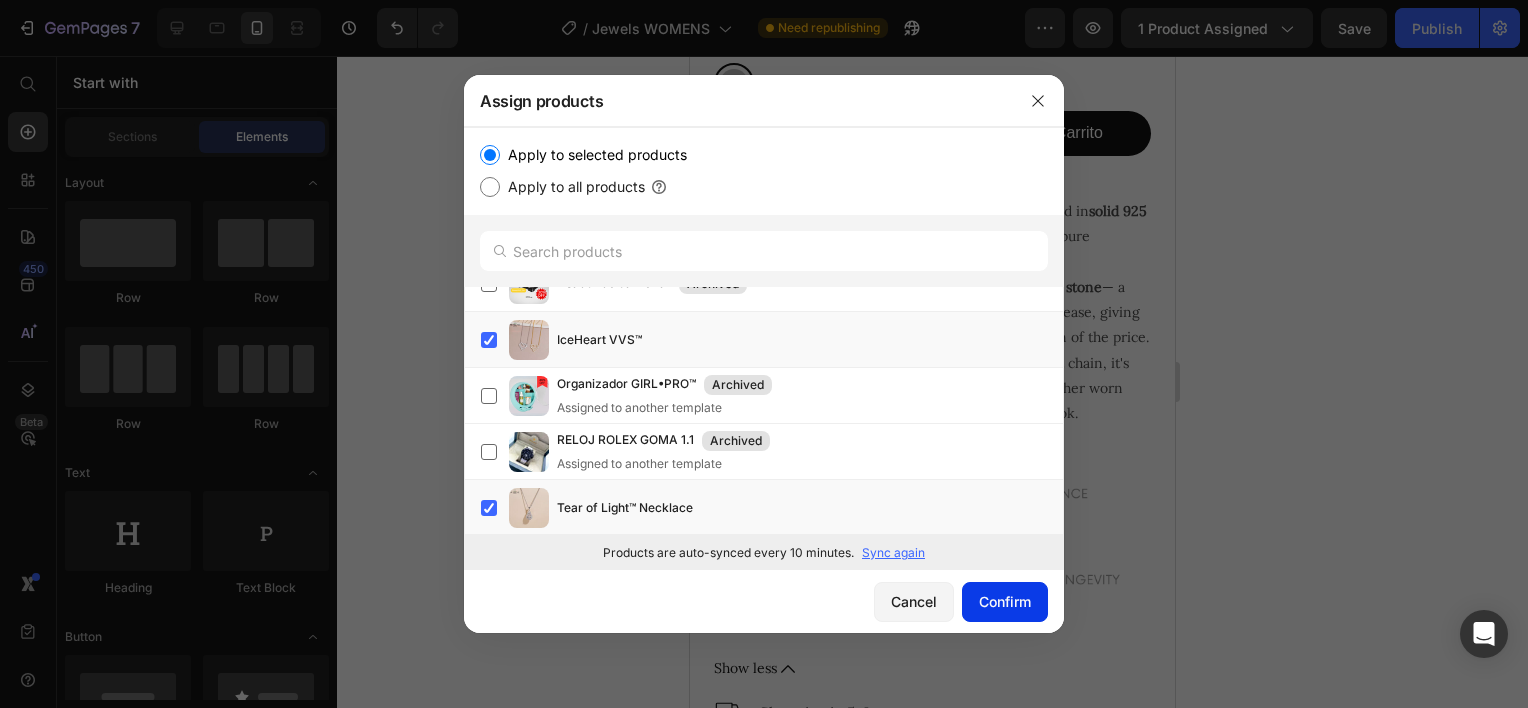 click on "Confirm" 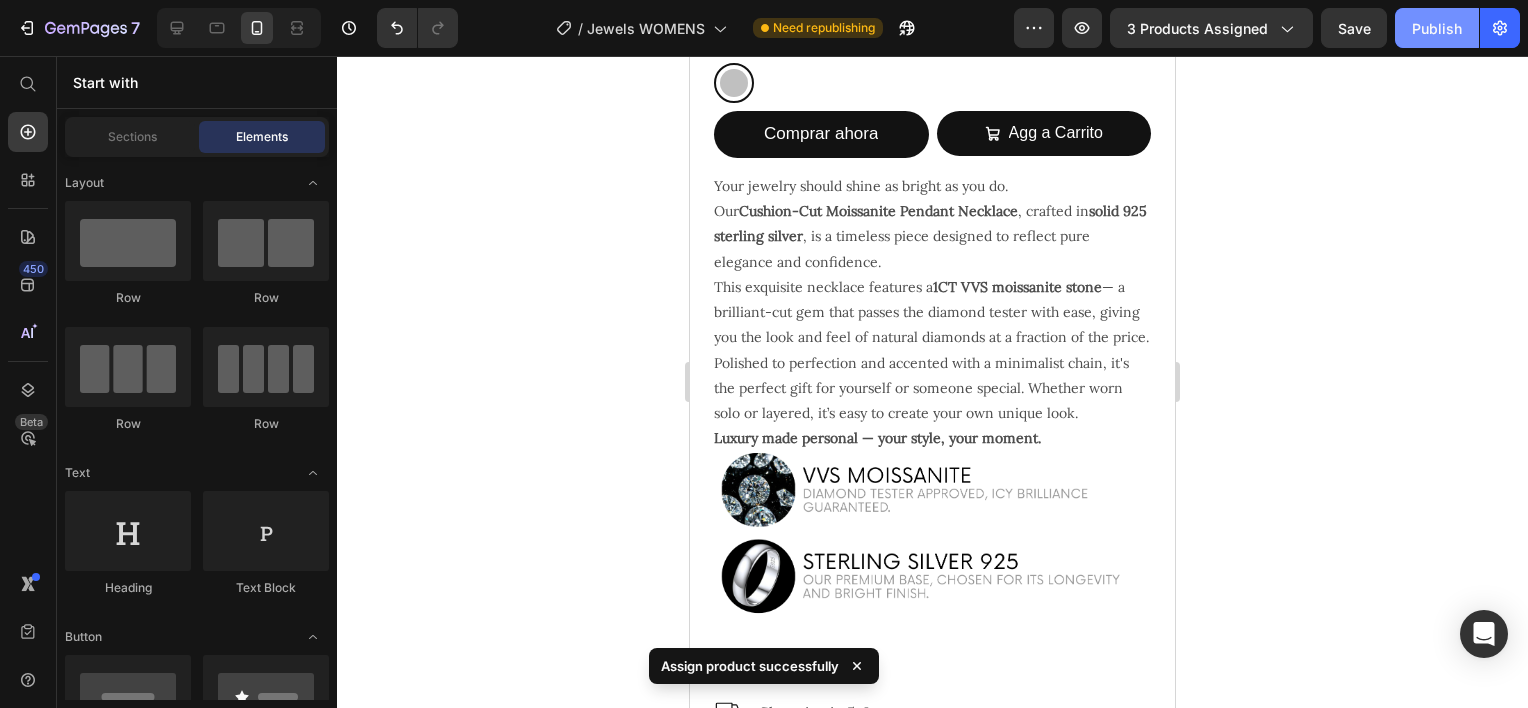 click on "Publish" at bounding box center [1437, 28] 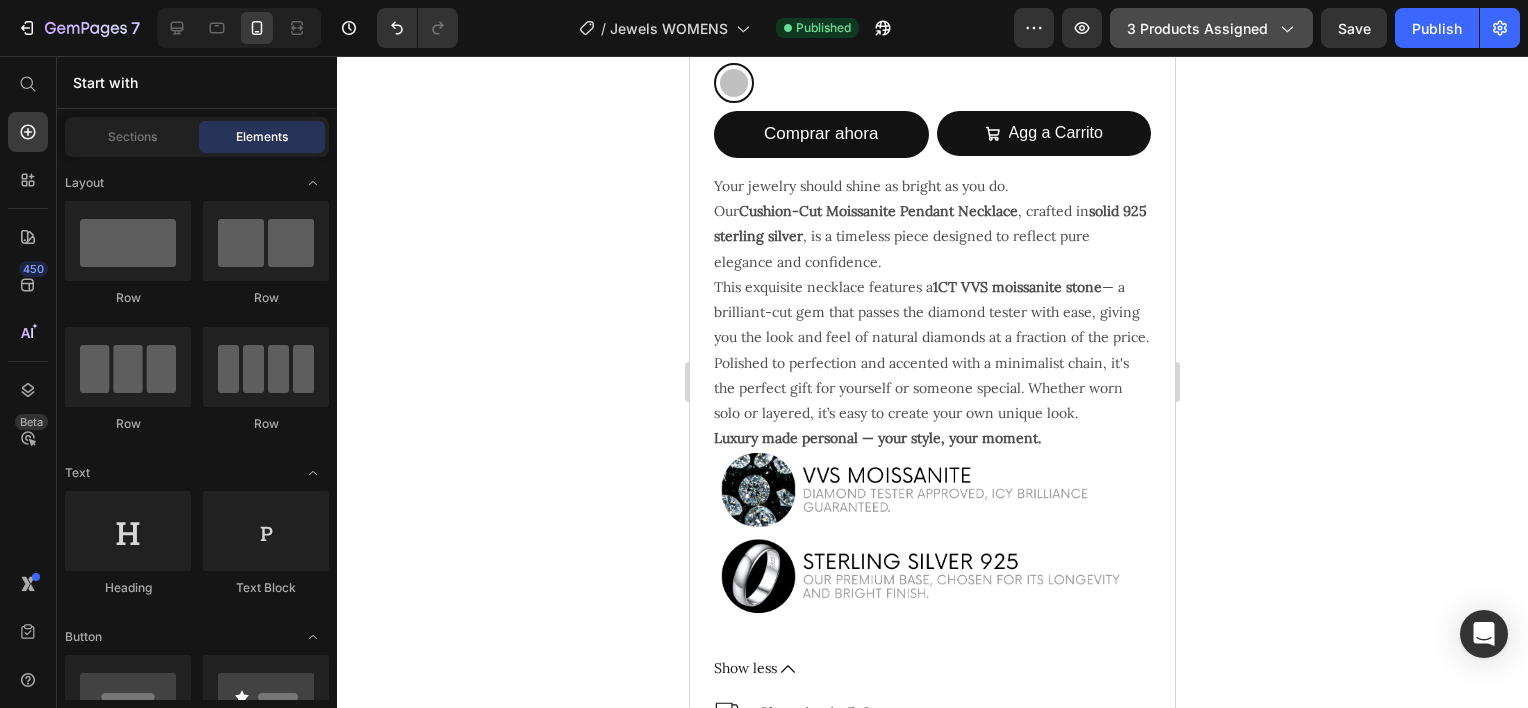 click on "3 products assigned" at bounding box center [1211, 28] 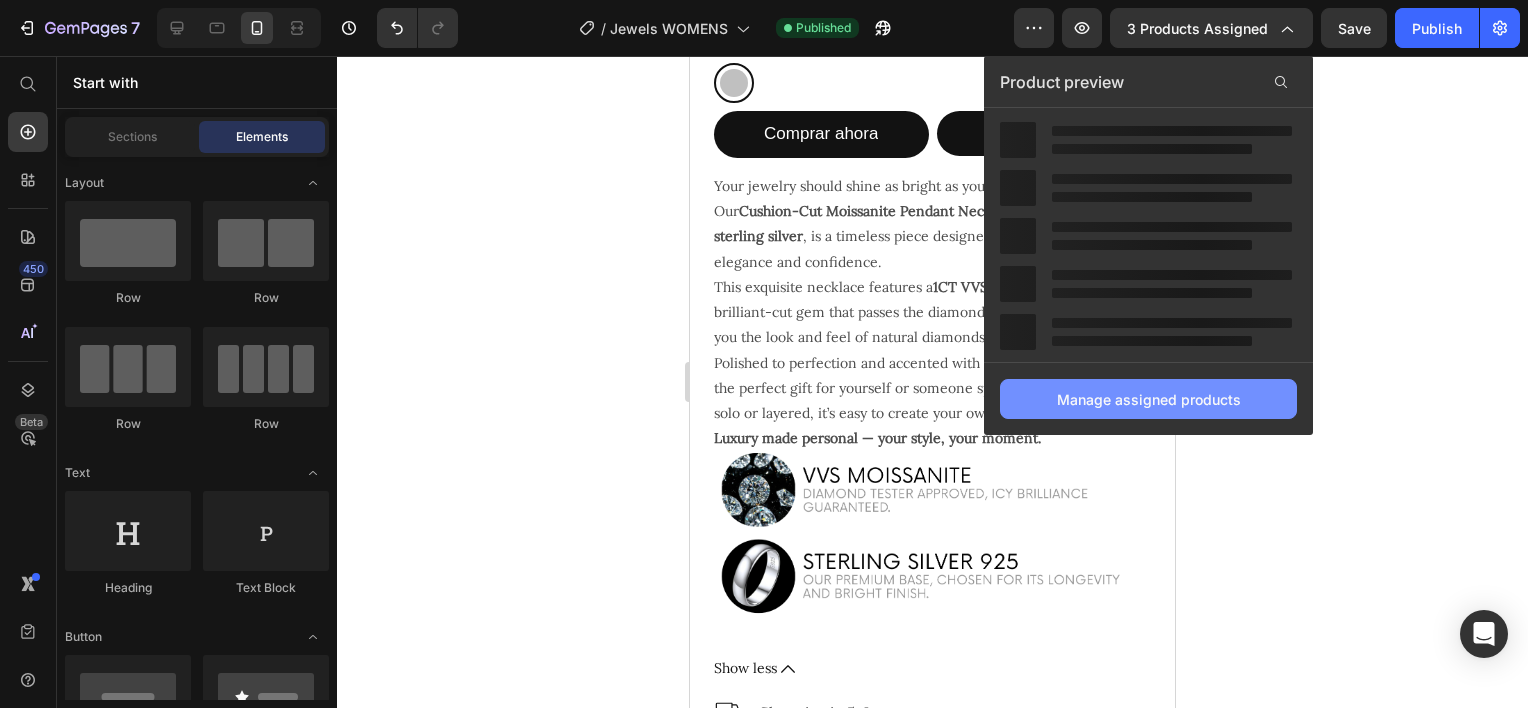 click on "Manage assigned products" at bounding box center [1149, 399] 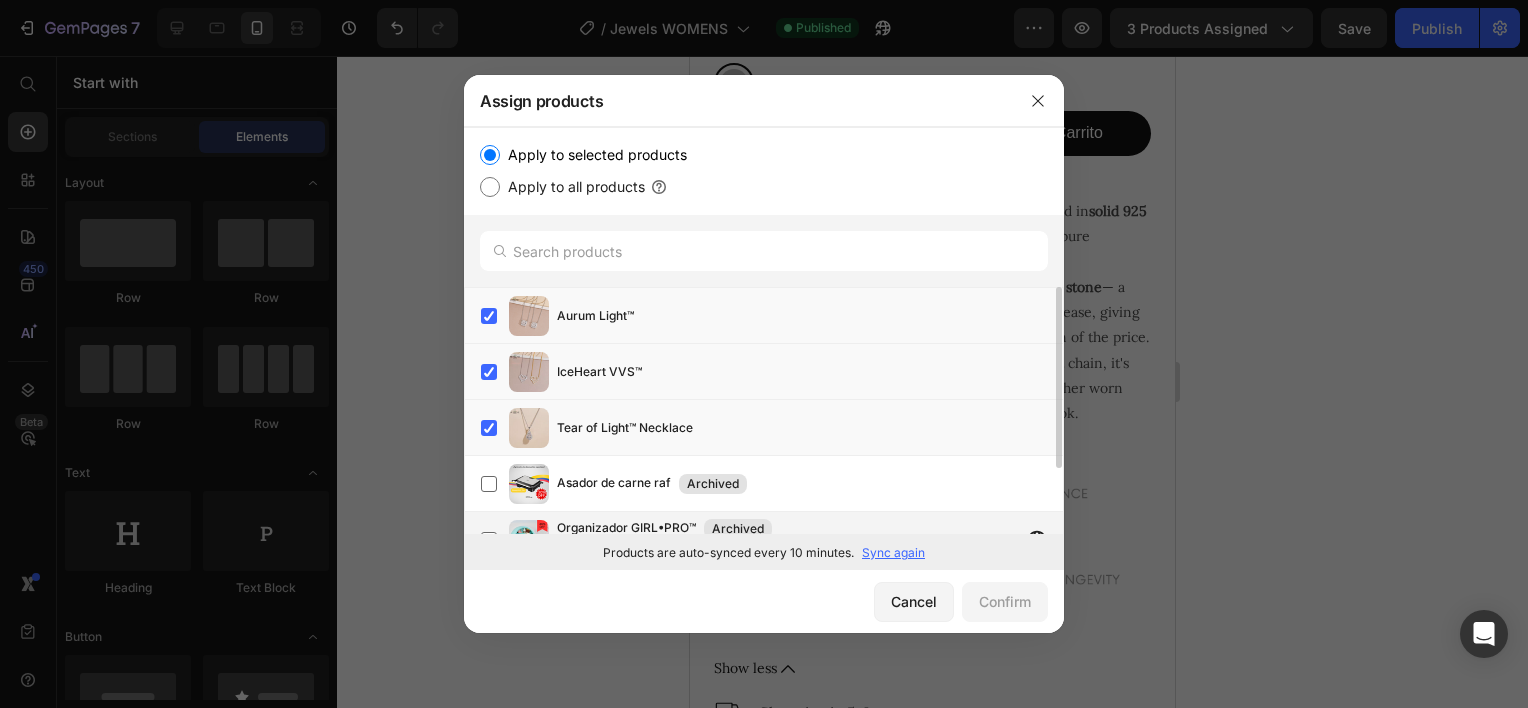 scroll, scrollTop: 88, scrollLeft: 0, axis: vertical 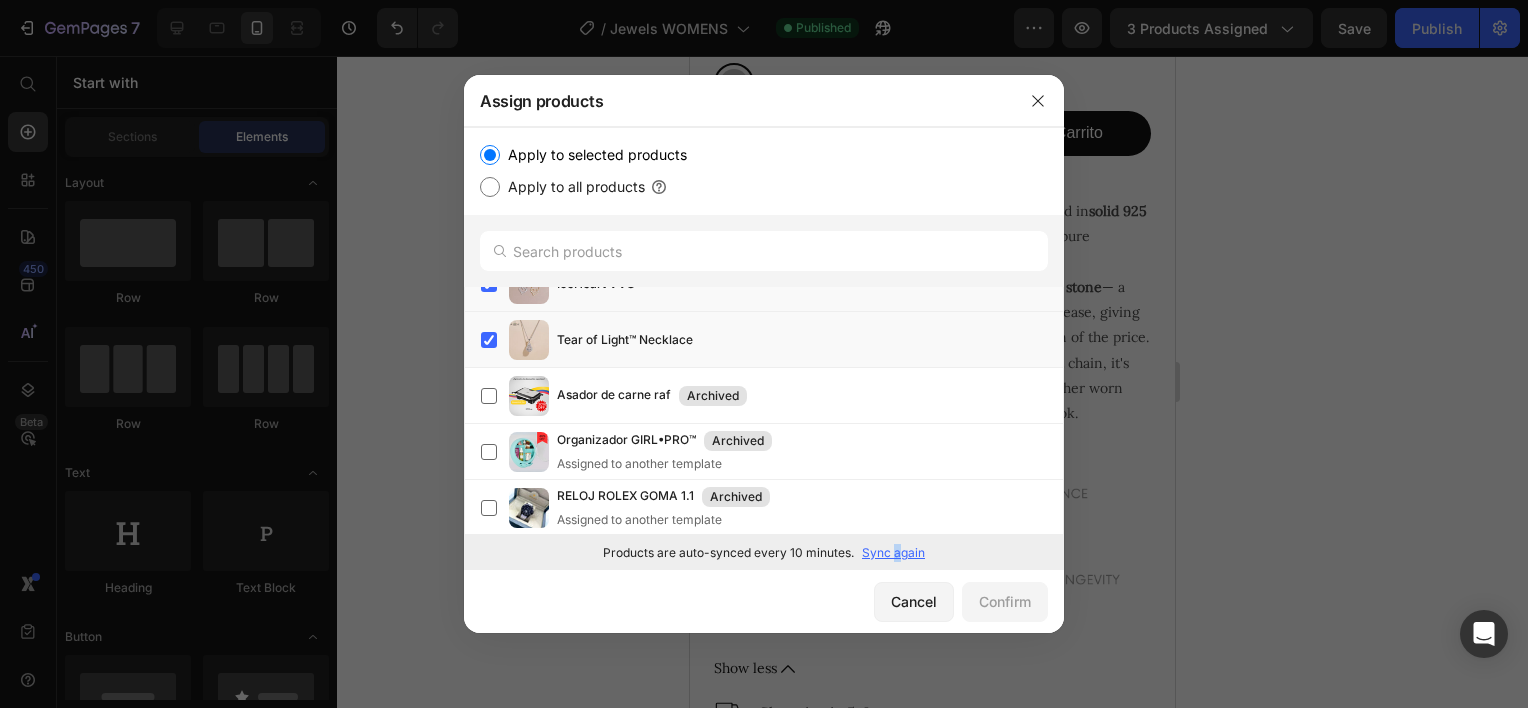 click on "Sync again" at bounding box center (893, 553) 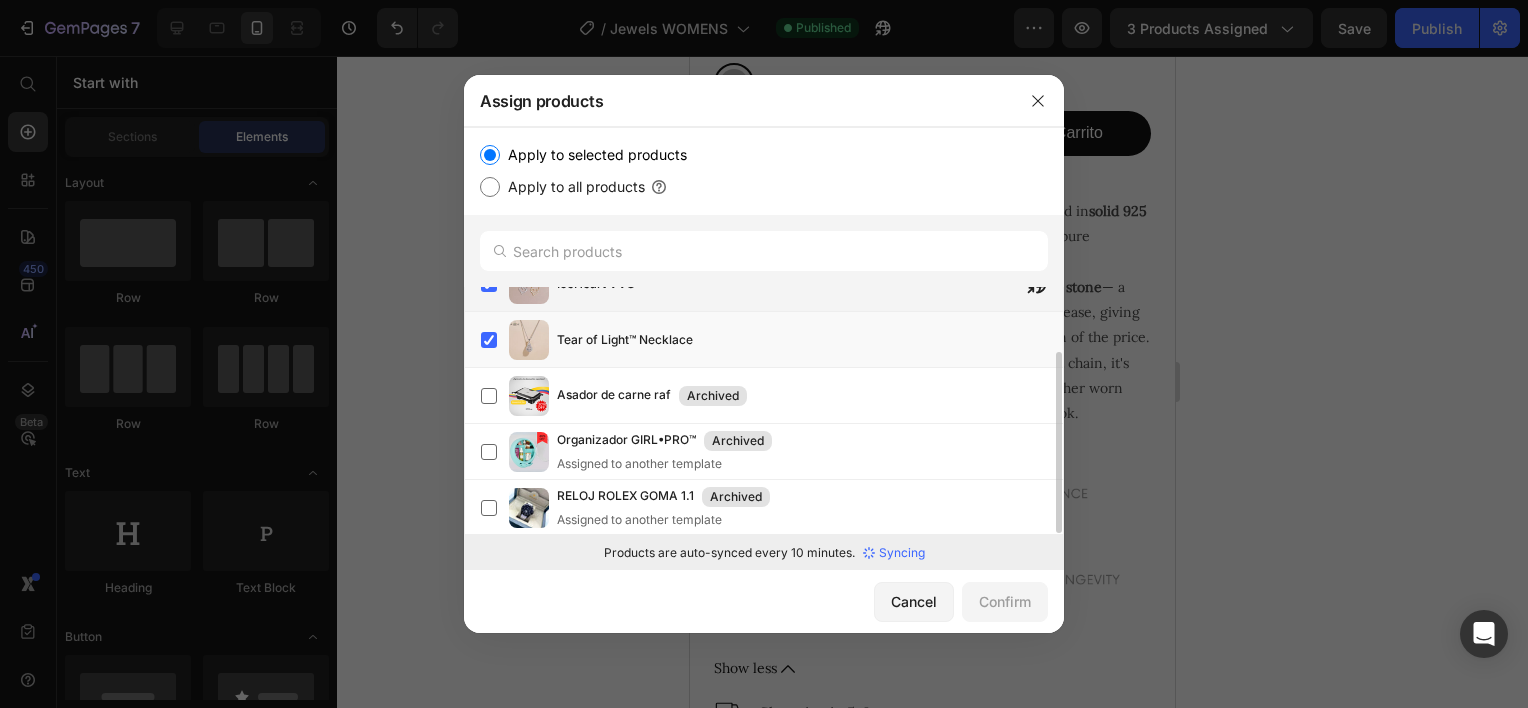 scroll, scrollTop: 0, scrollLeft: 0, axis: both 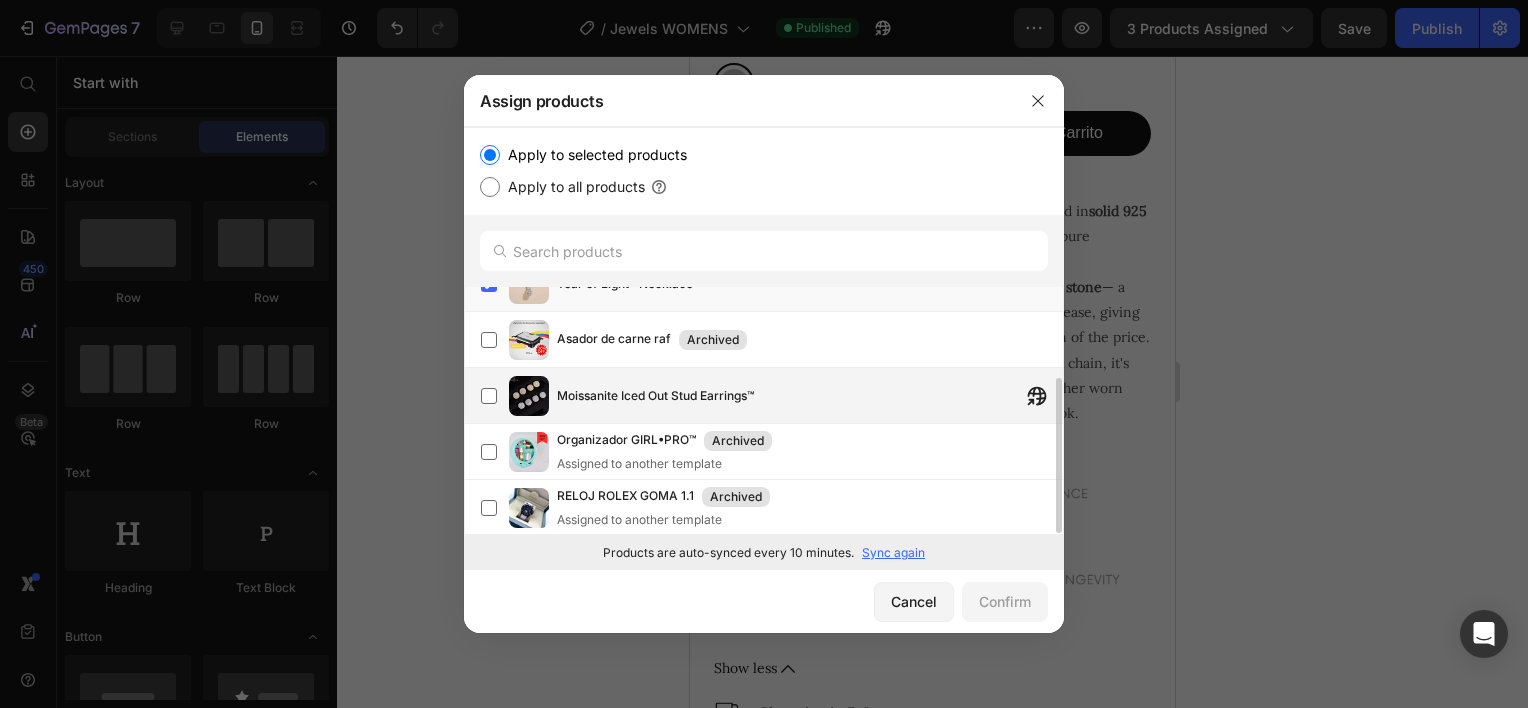 click on "Moissanite Iced Out Stud Earrings™" 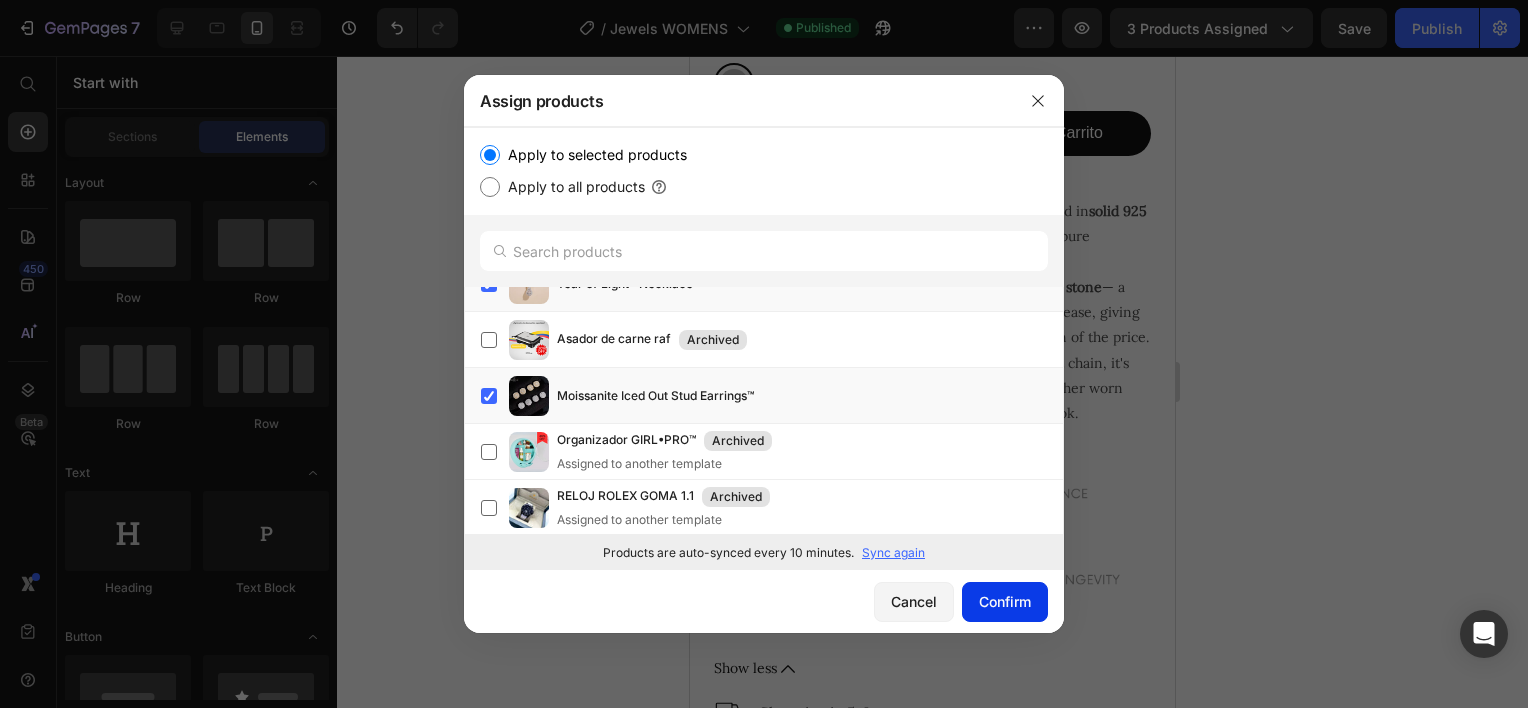 click on "Confirm" 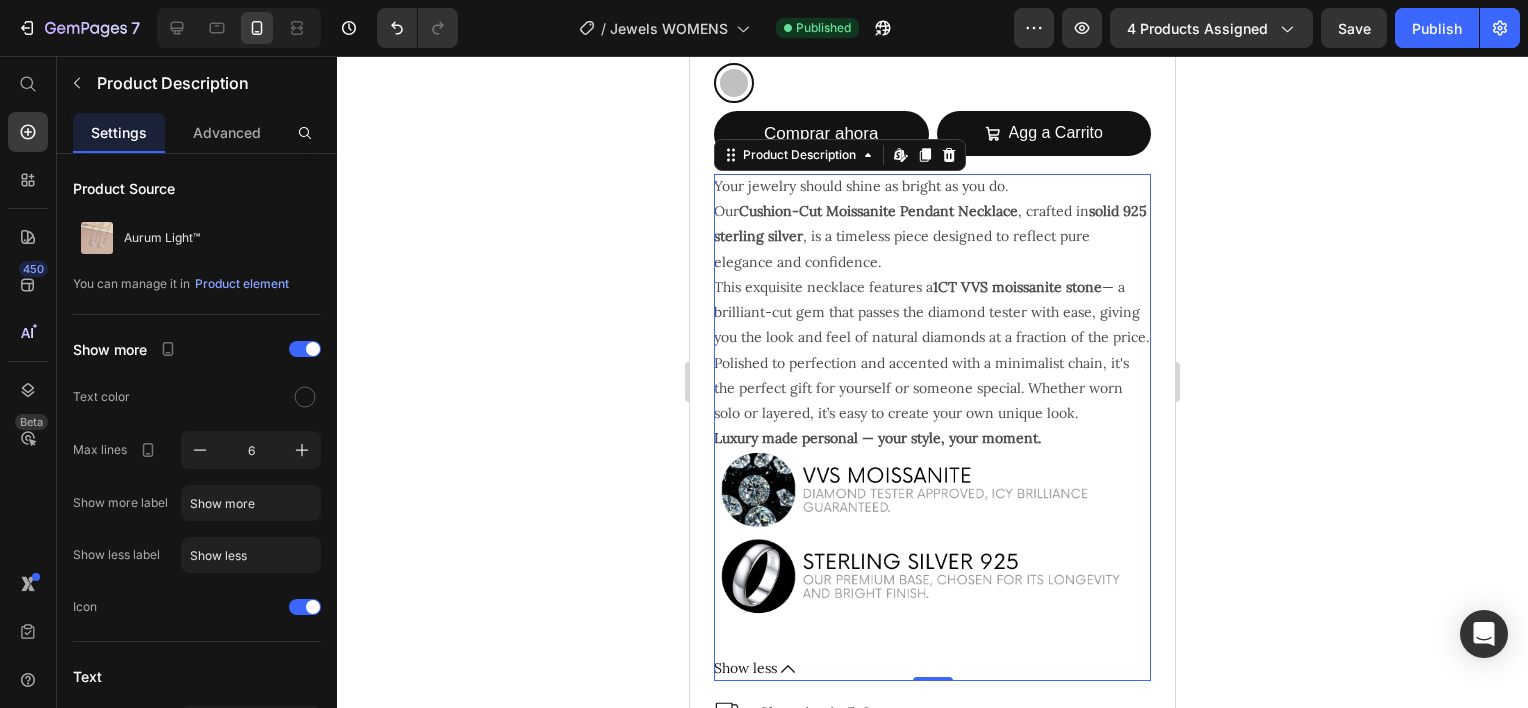 click on "Show less" at bounding box center (932, 668) 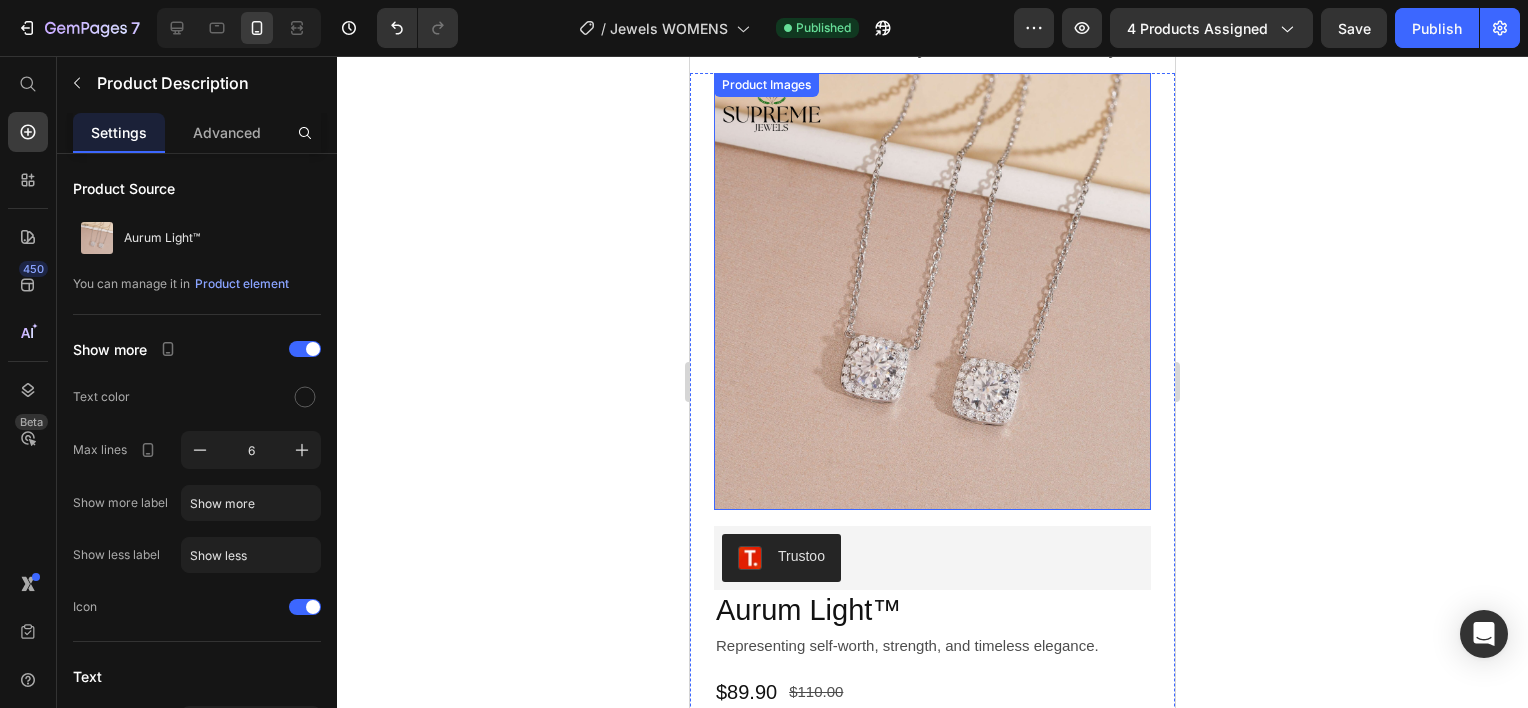 scroll, scrollTop: 300, scrollLeft: 0, axis: vertical 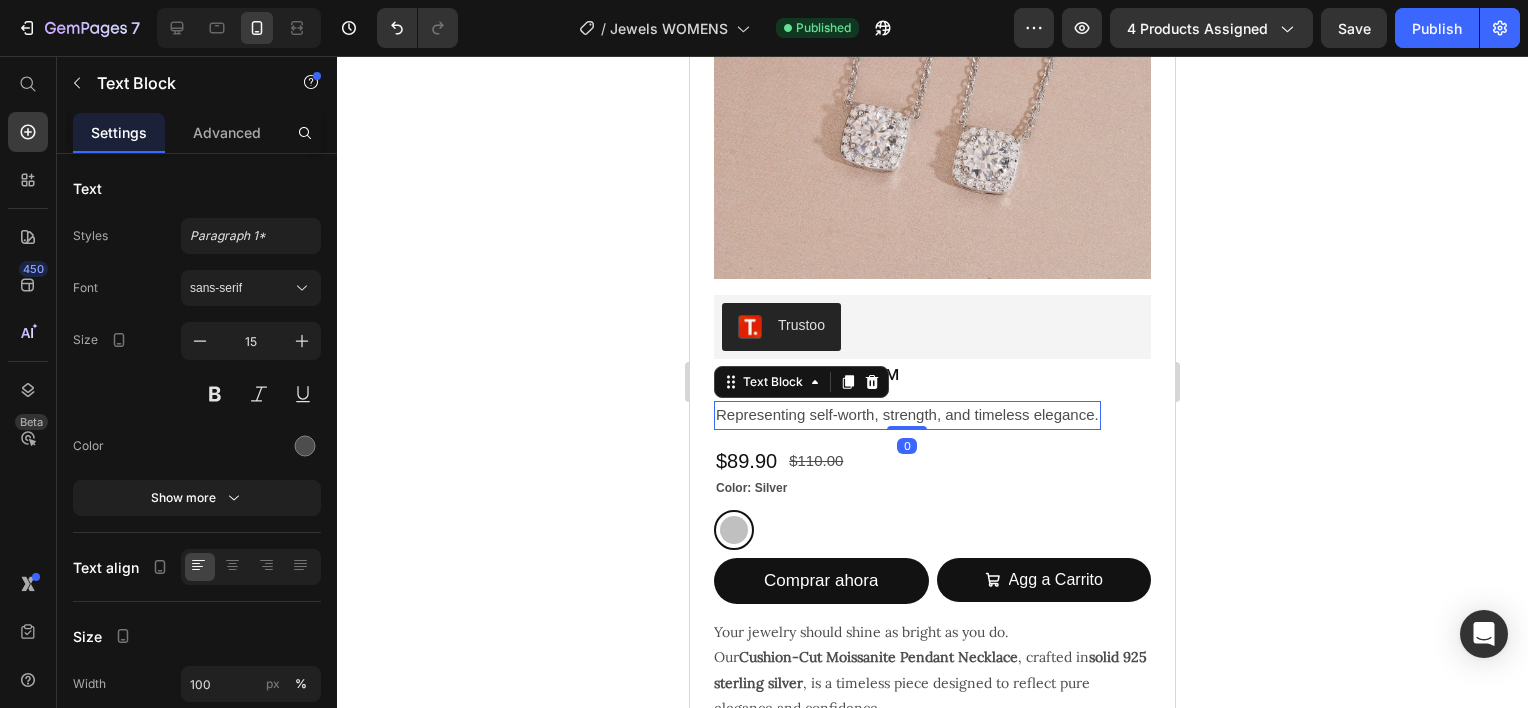 click on "Representing self-worth, strength, and timeless elegance." at bounding box center [907, 414] 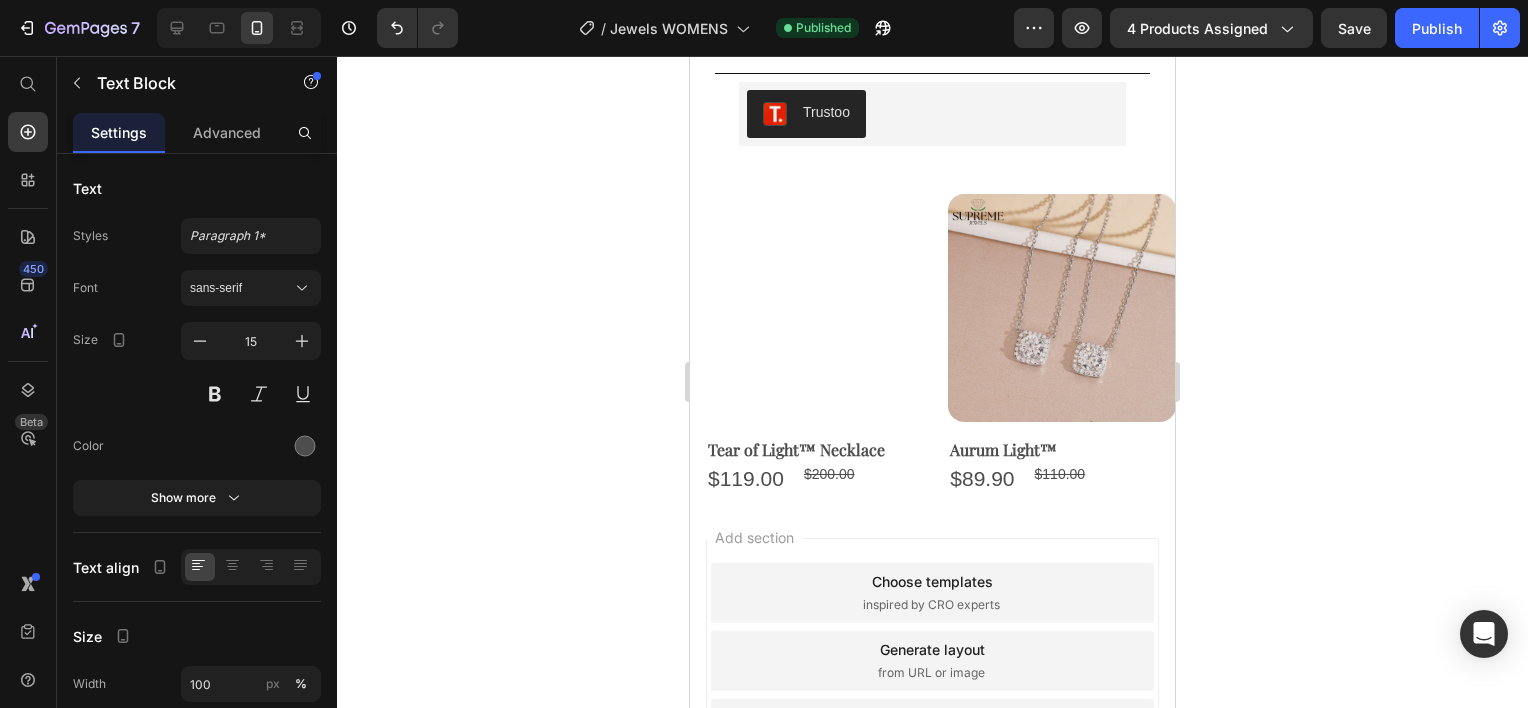 scroll, scrollTop: 1000, scrollLeft: 0, axis: vertical 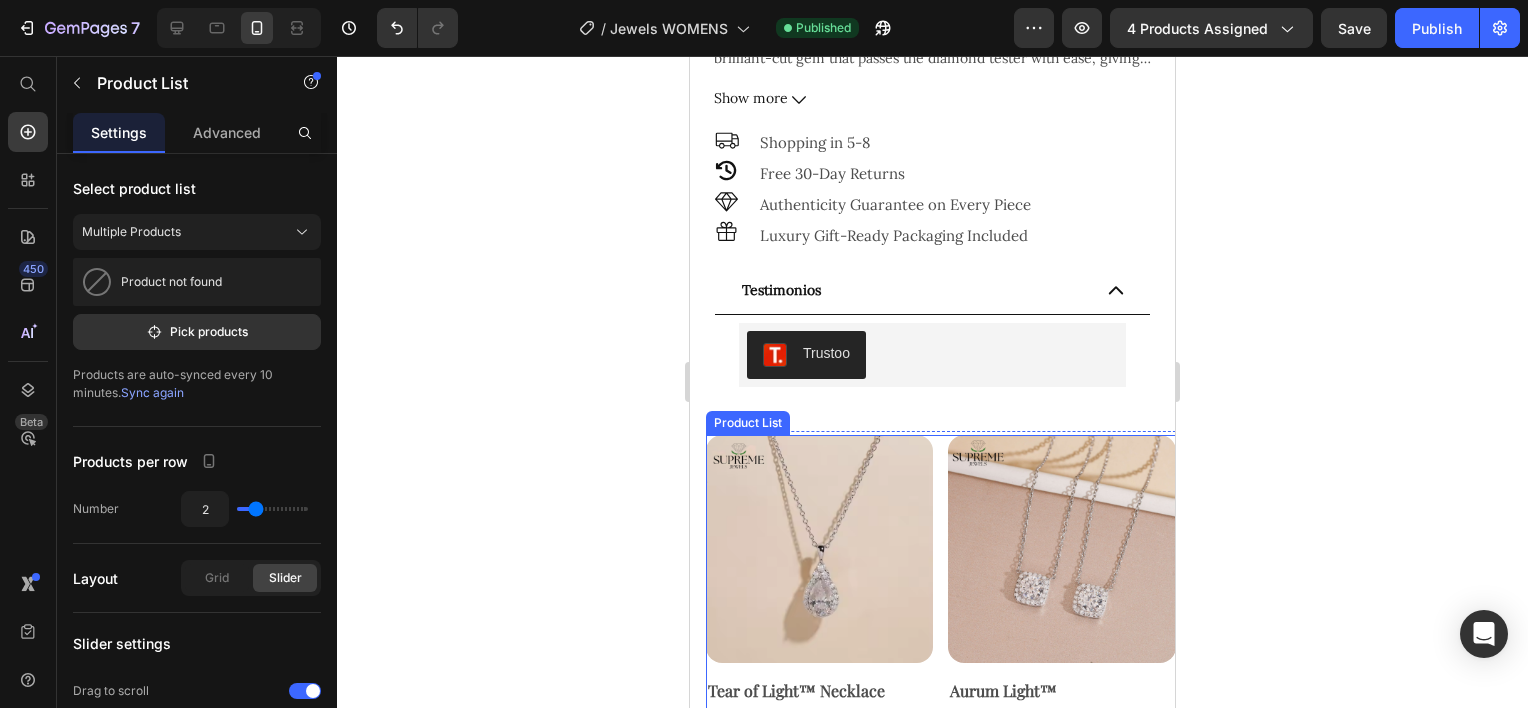 click on "Product Images Tear of Light™ Necklace Product Title $119.00 Product Price $200.00 Product Price Row Row Product Images Aurum Light™ Product Title $89.90 Product Price $110.00 Product Price Row Row Product Images IceHeart VVS™ Product Title $89.99 Product Price $119.99 Product Price Row Row" at bounding box center [948, 584] 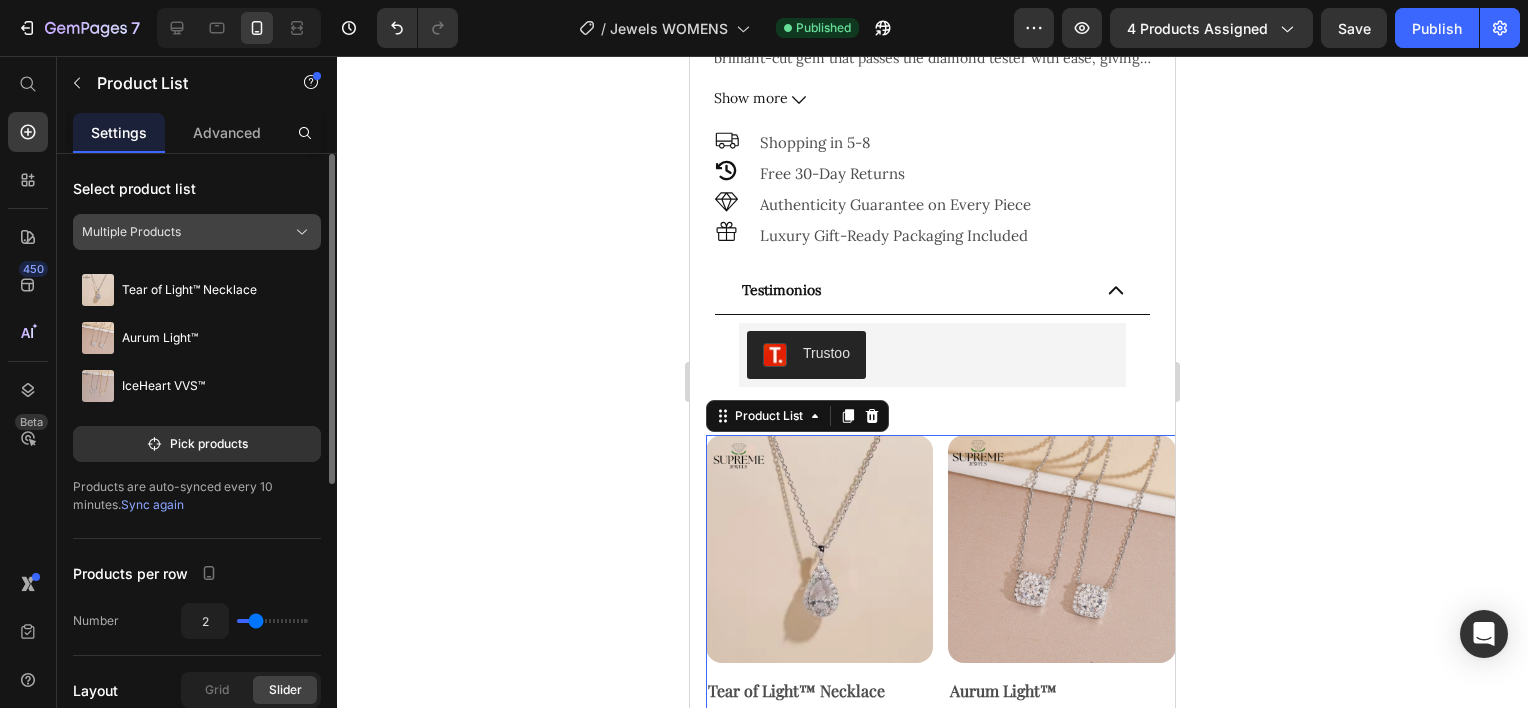 click on "Multiple Products" at bounding box center (197, 232) 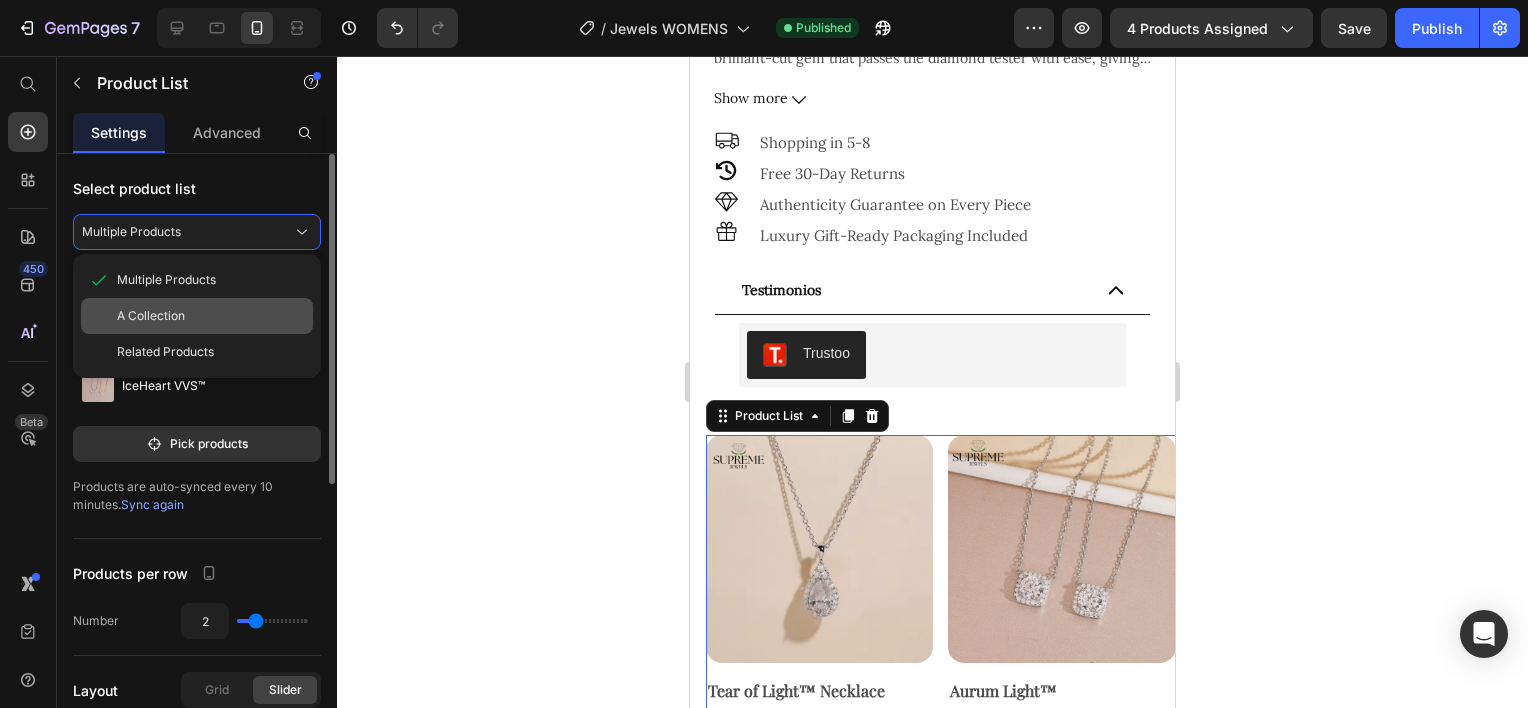 click on "A Collection" at bounding box center (211, 316) 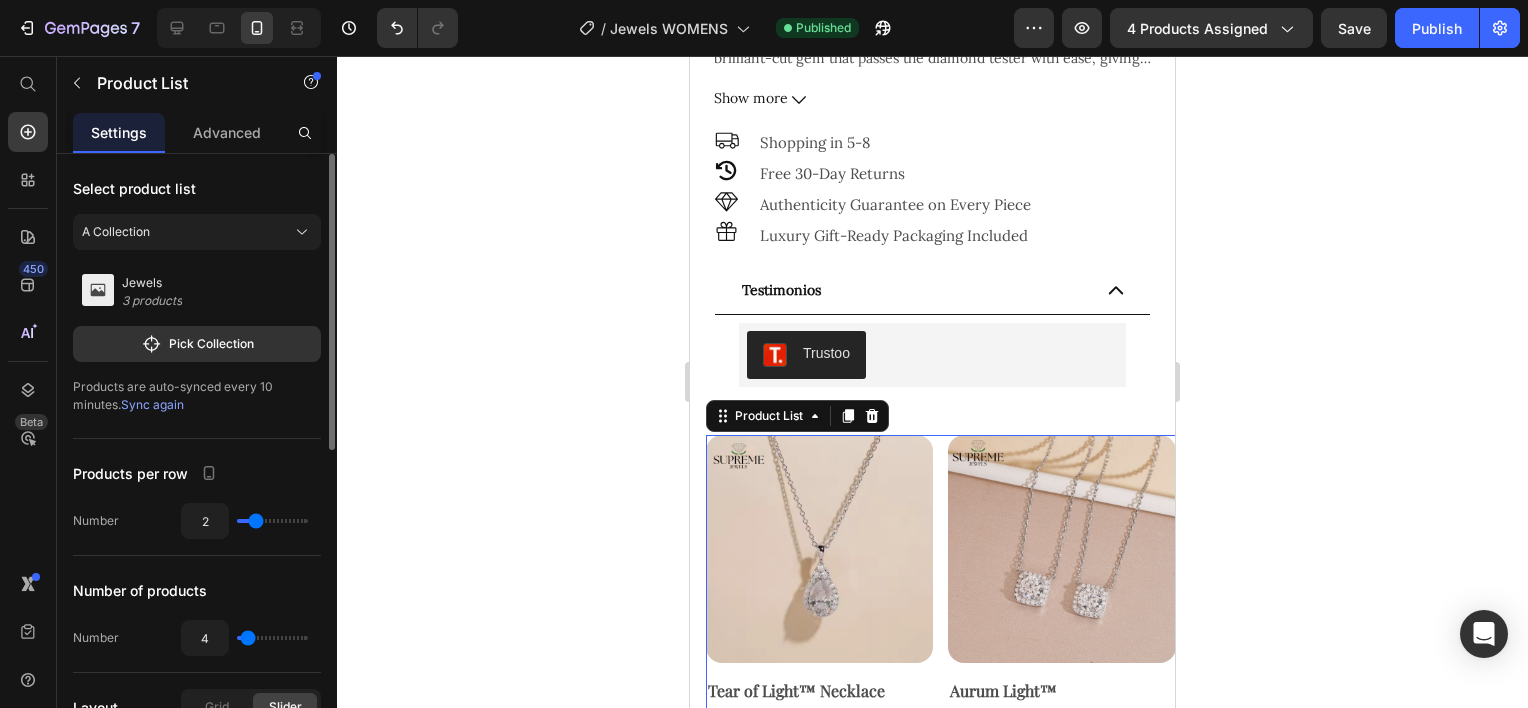 click 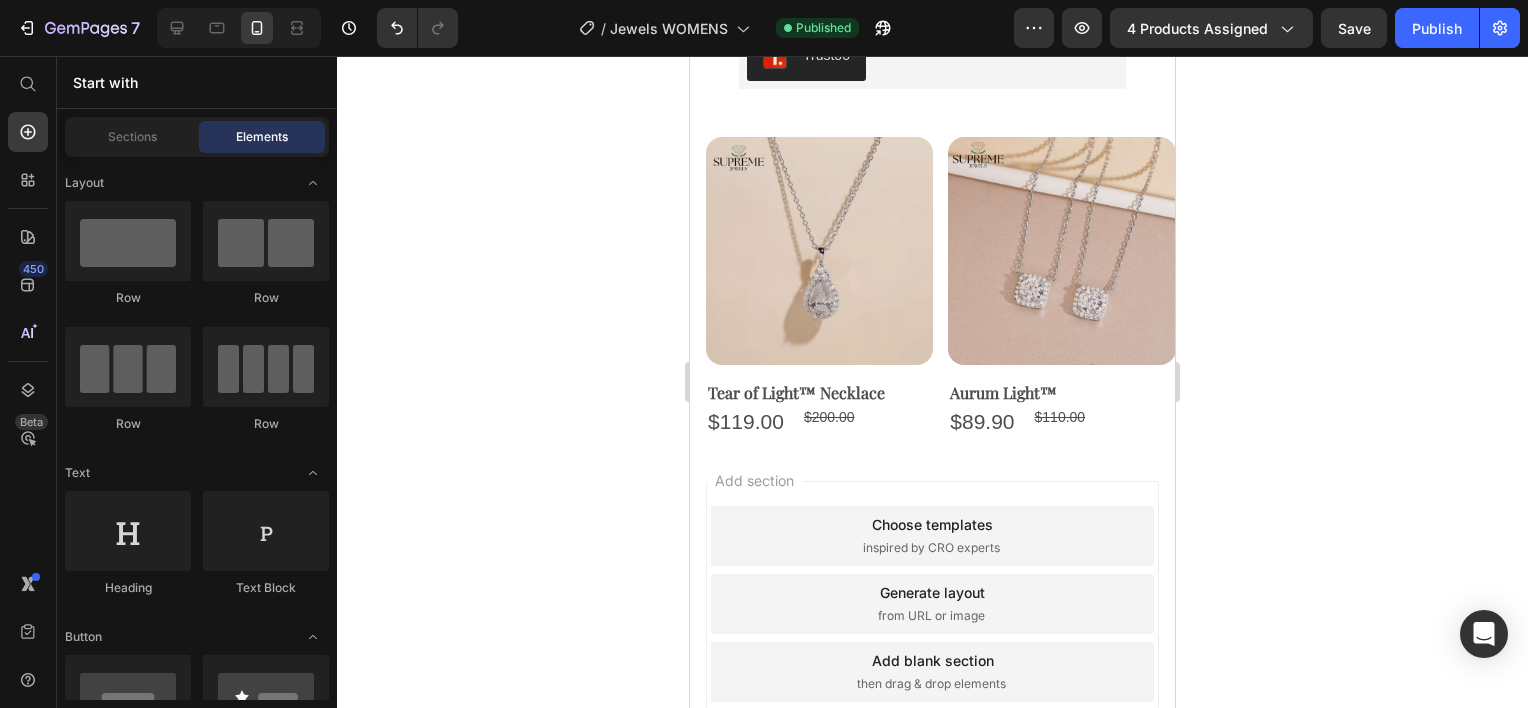 scroll, scrollTop: 1300, scrollLeft: 0, axis: vertical 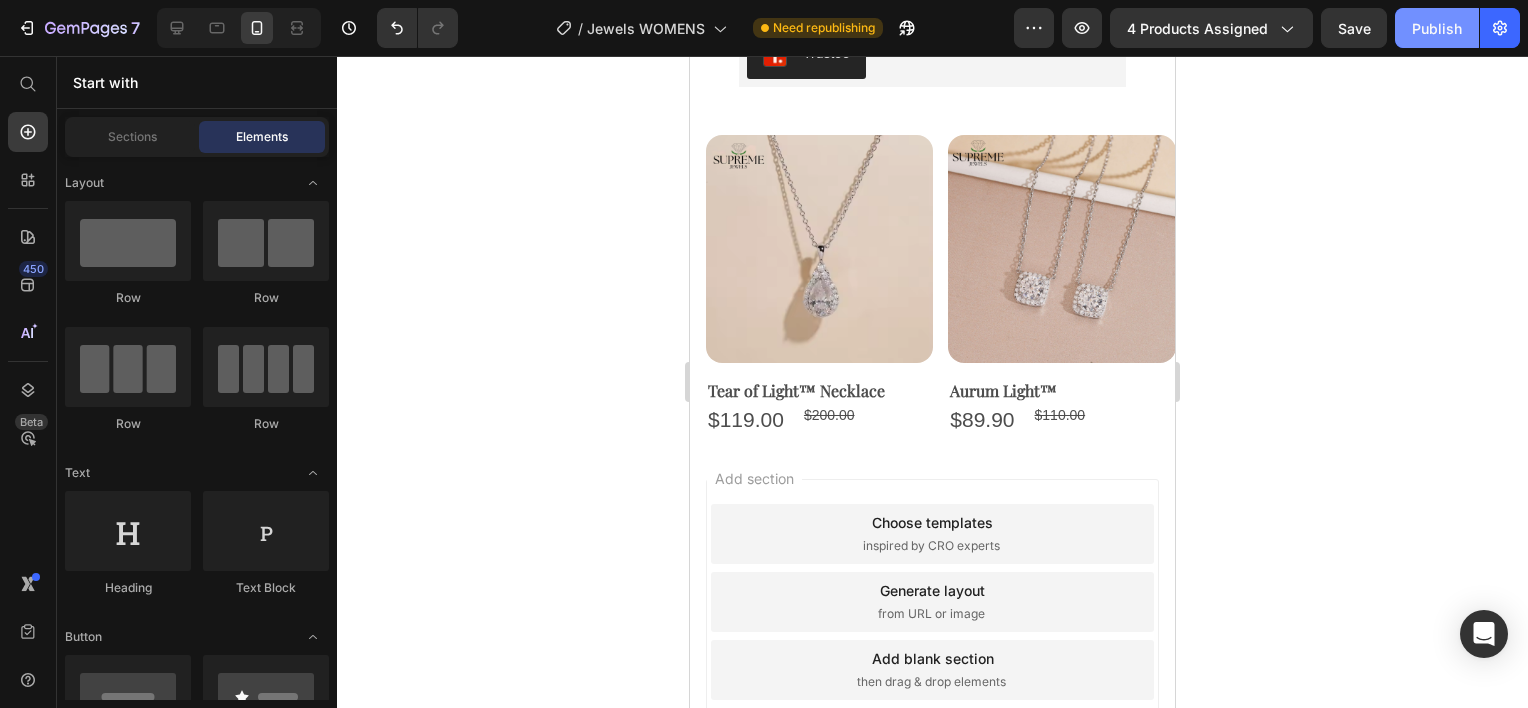click on "Publish" 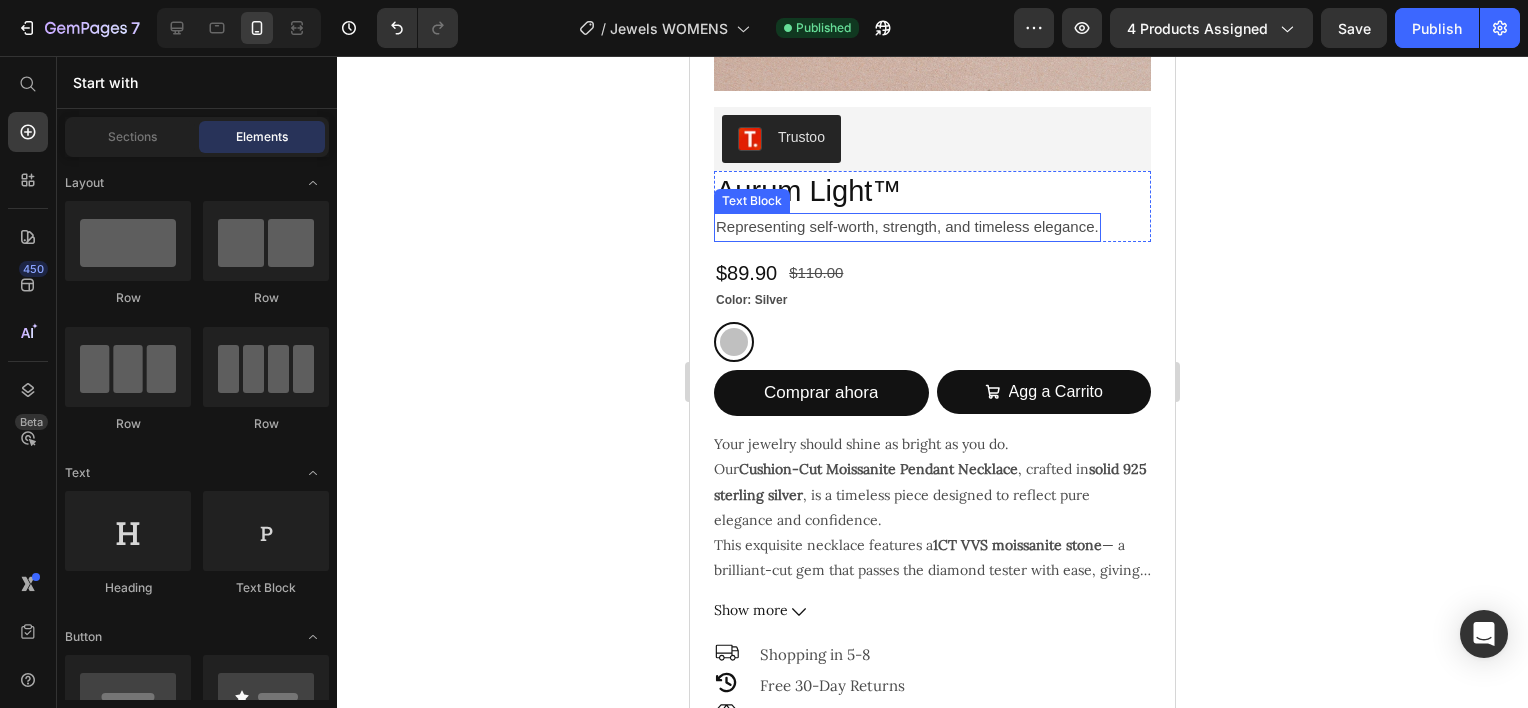 scroll, scrollTop: 200, scrollLeft: 0, axis: vertical 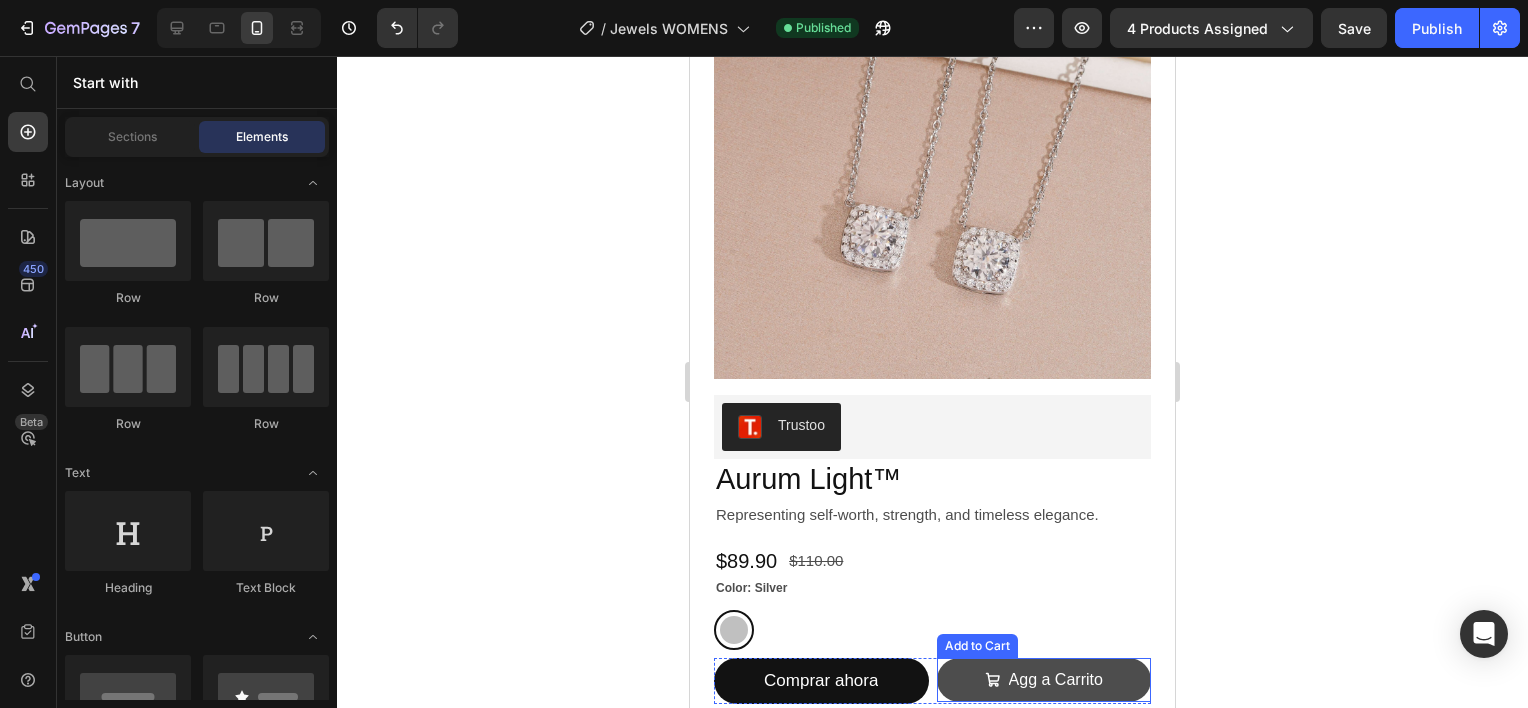 click on "Agg a Carrito" at bounding box center [1044, 680] 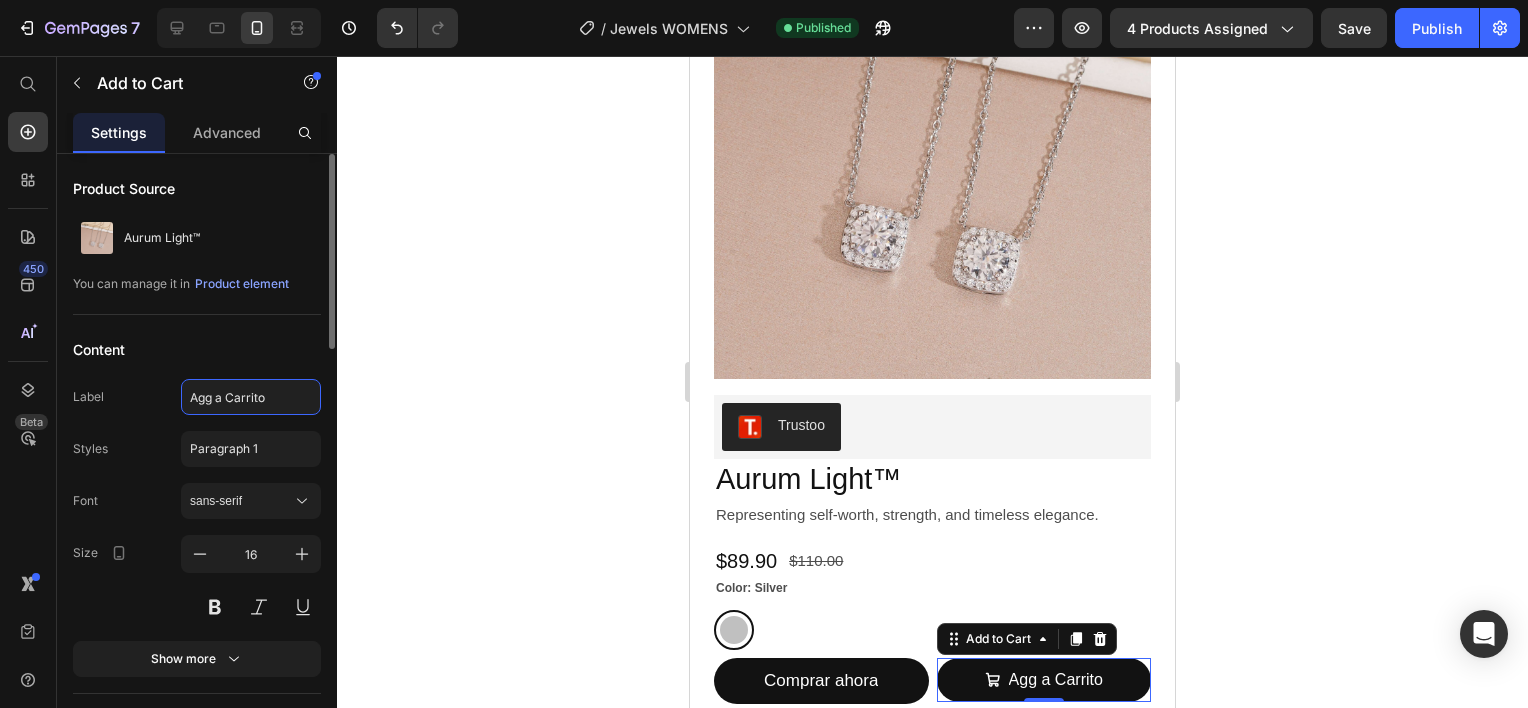 click on "Agg a Carrito" 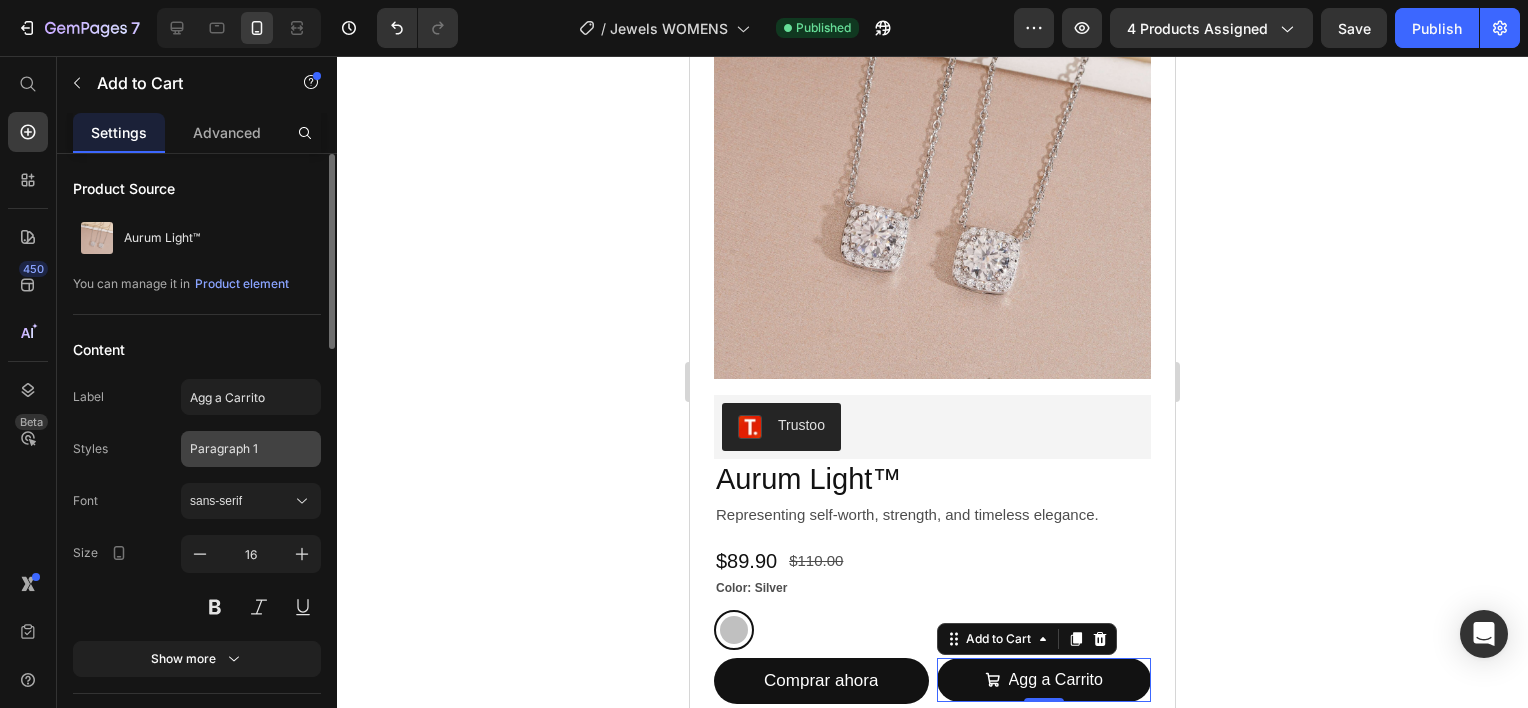click on "Paragraph 1" at bounding box center [251, 449] 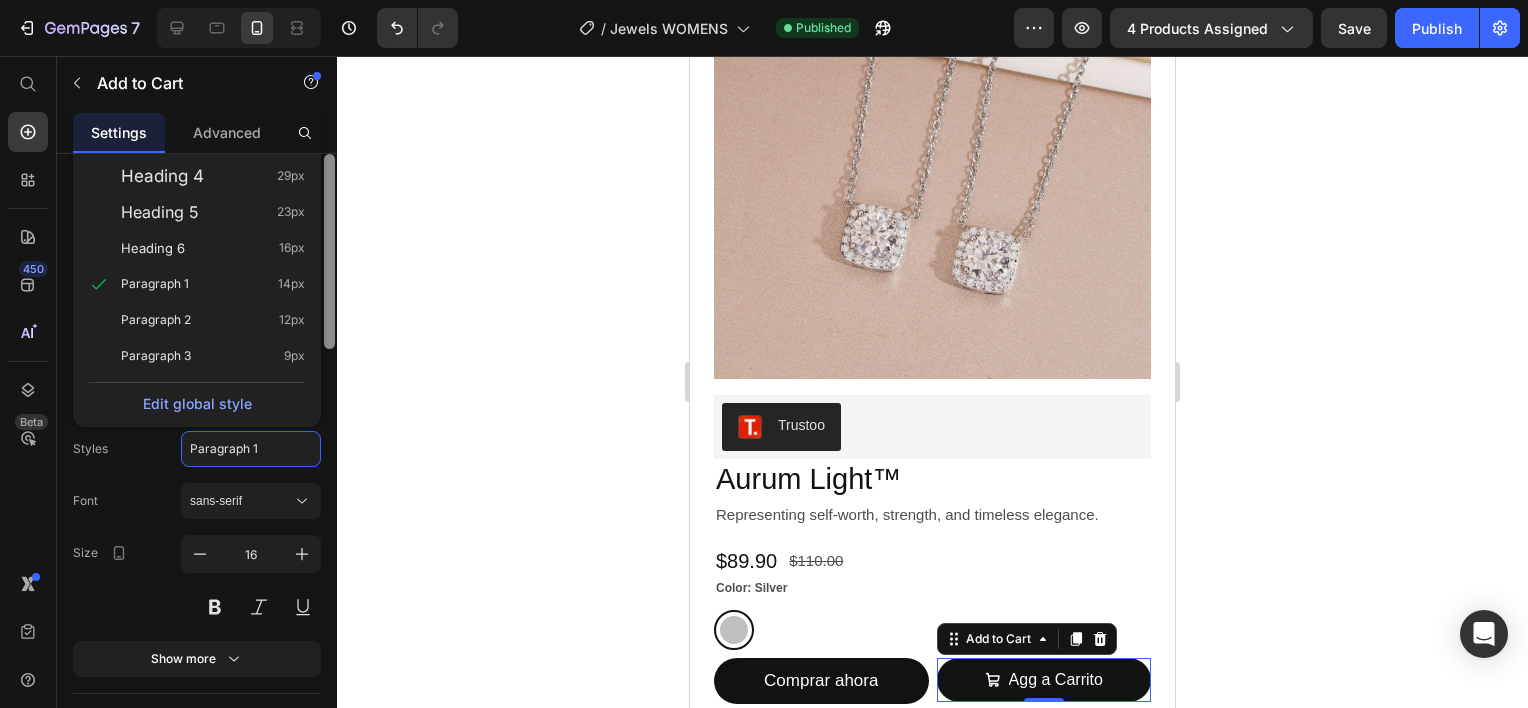 click at bounding box center (329, 459) 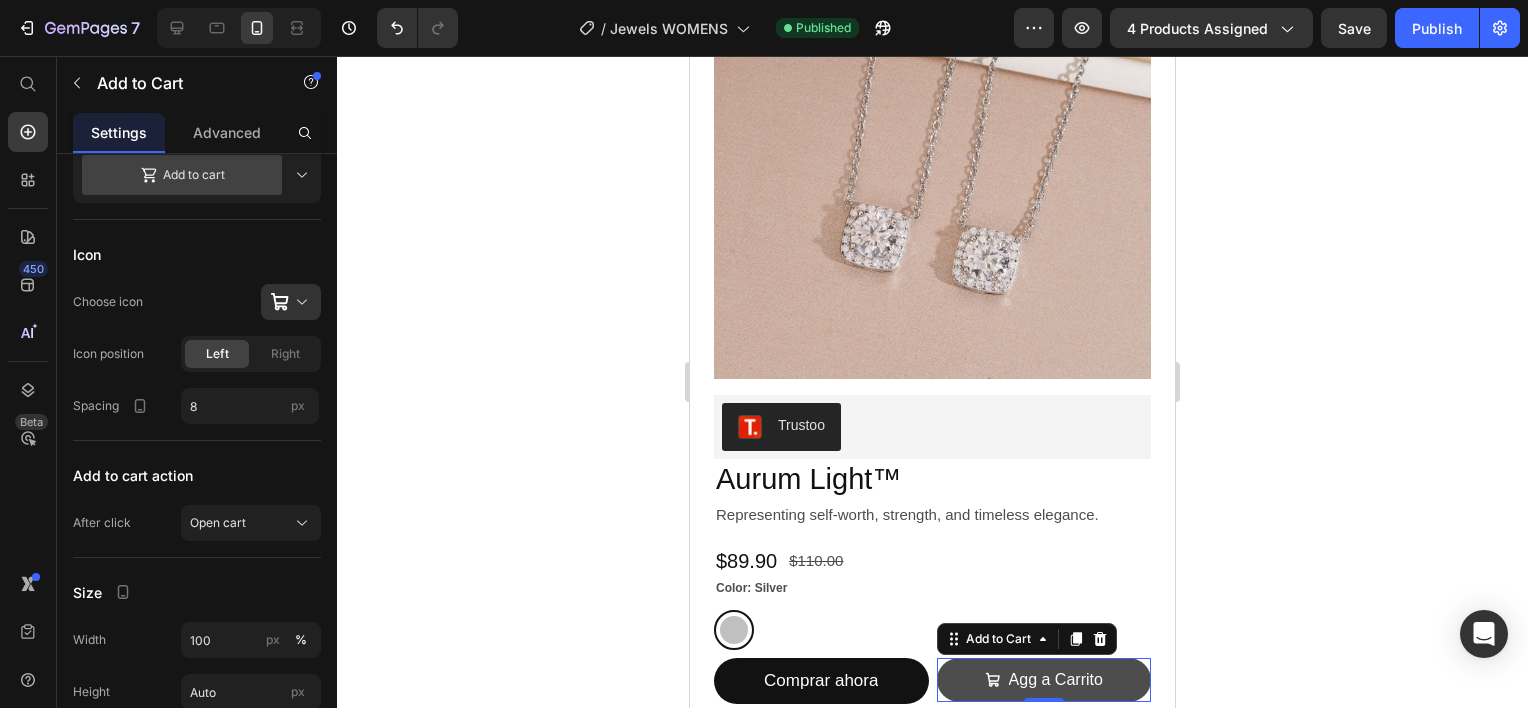 click on "Agg a Carrito" at bounding box center (1044, 680) 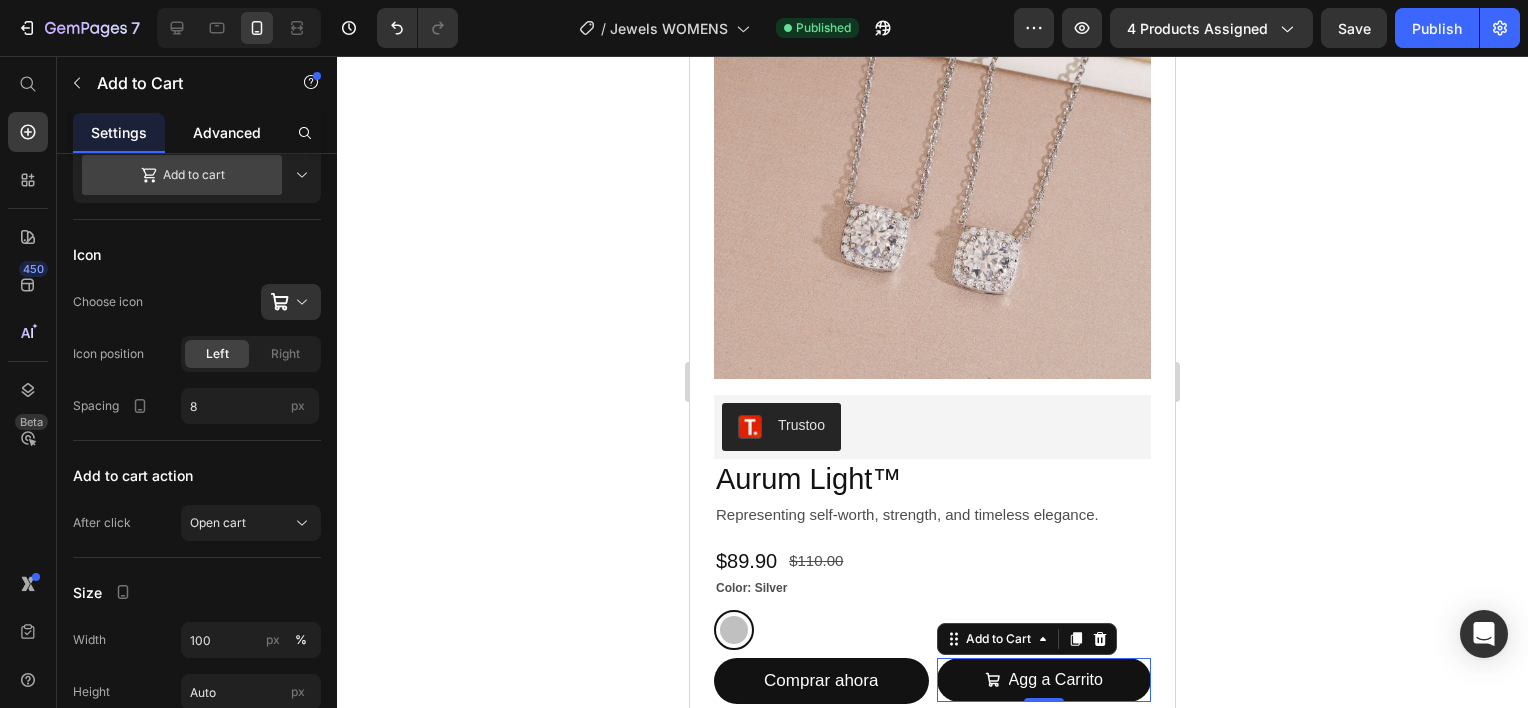 click on "Advanced" 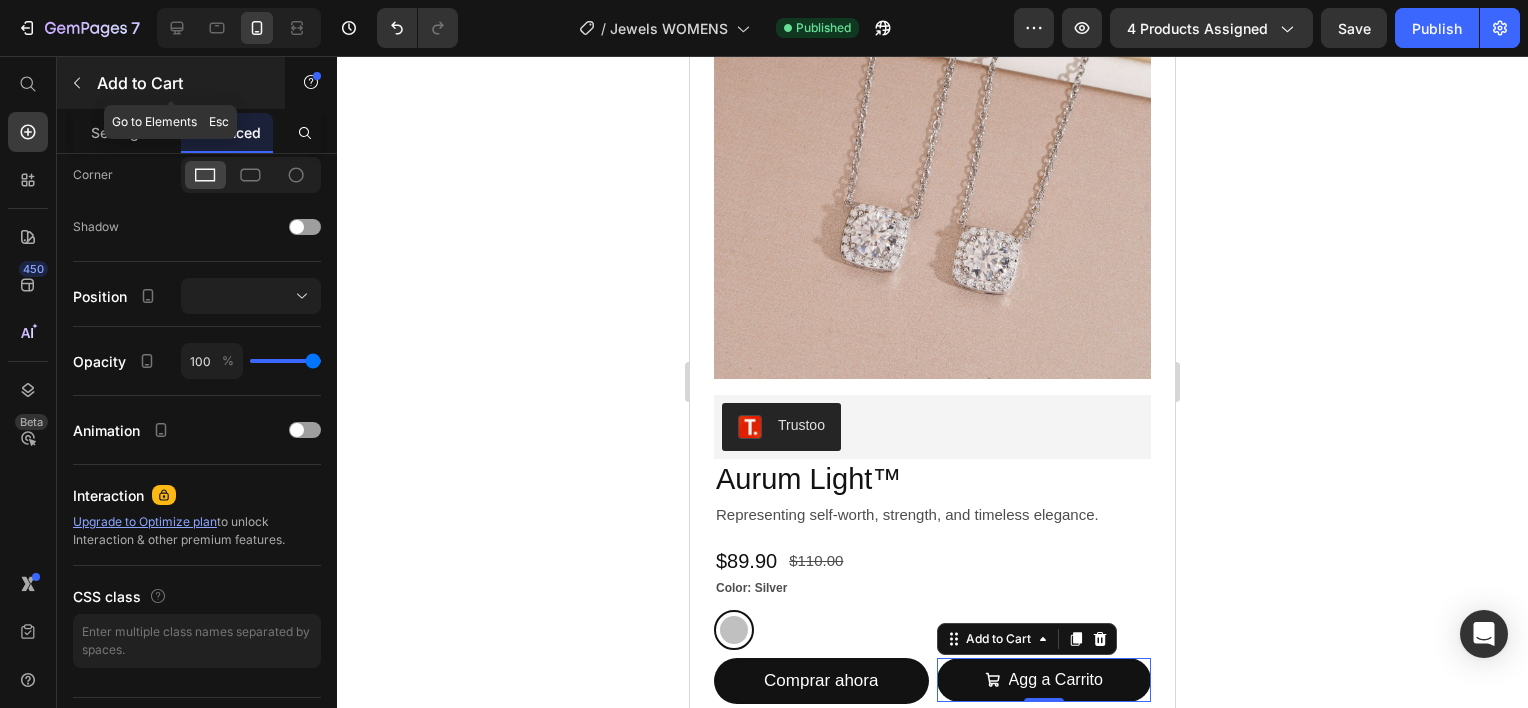 scroll, scrollTop: 0, scrollLeft: 0, axis: both 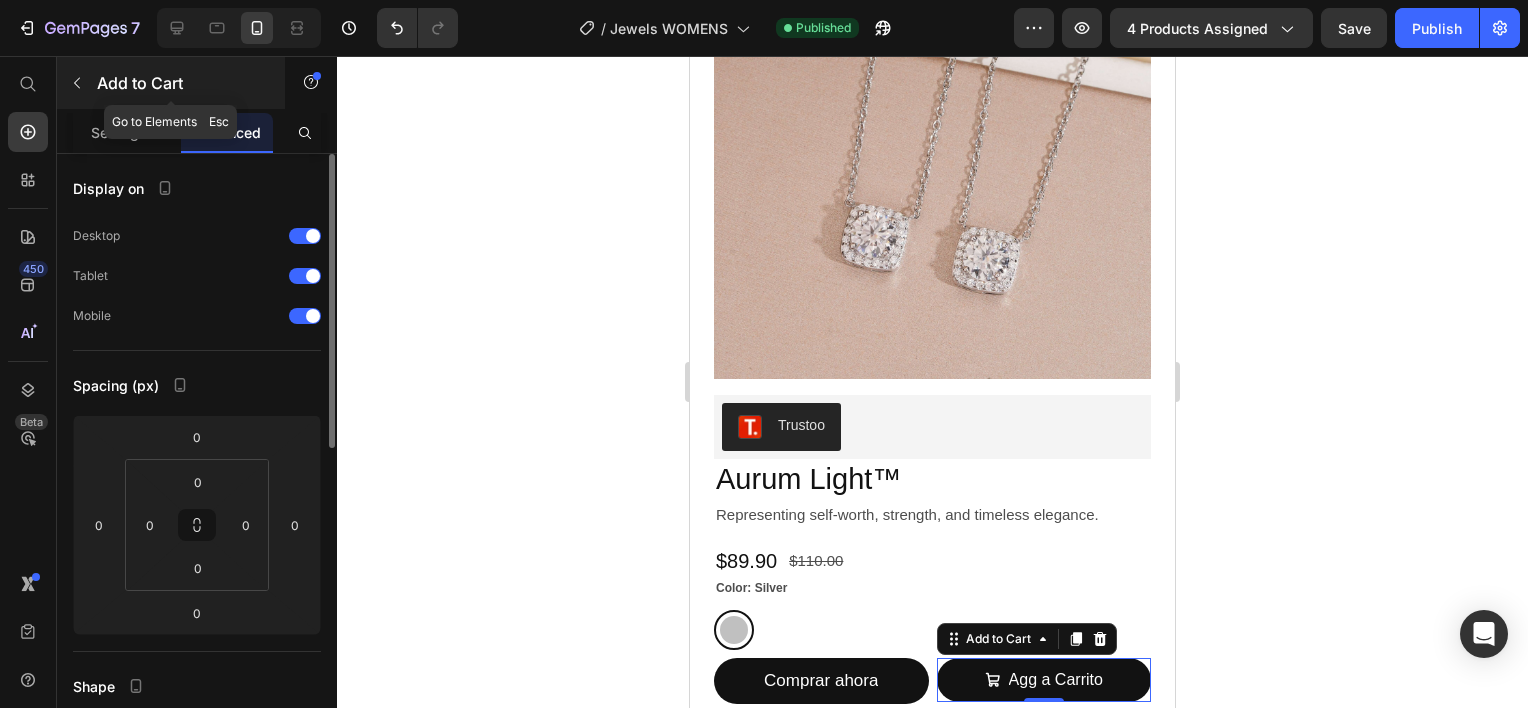click 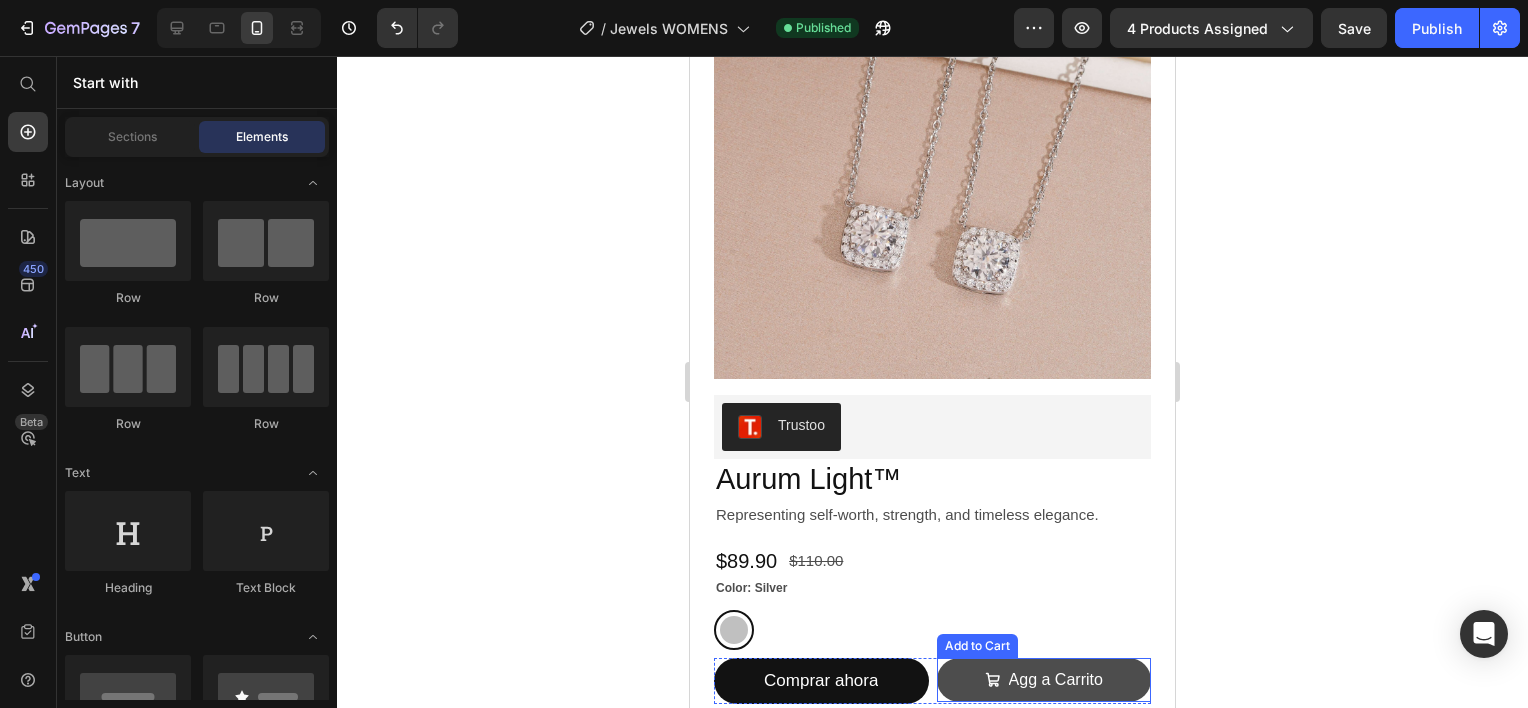 click on "Agg a Carrito" at bounding box center [1044, 680] 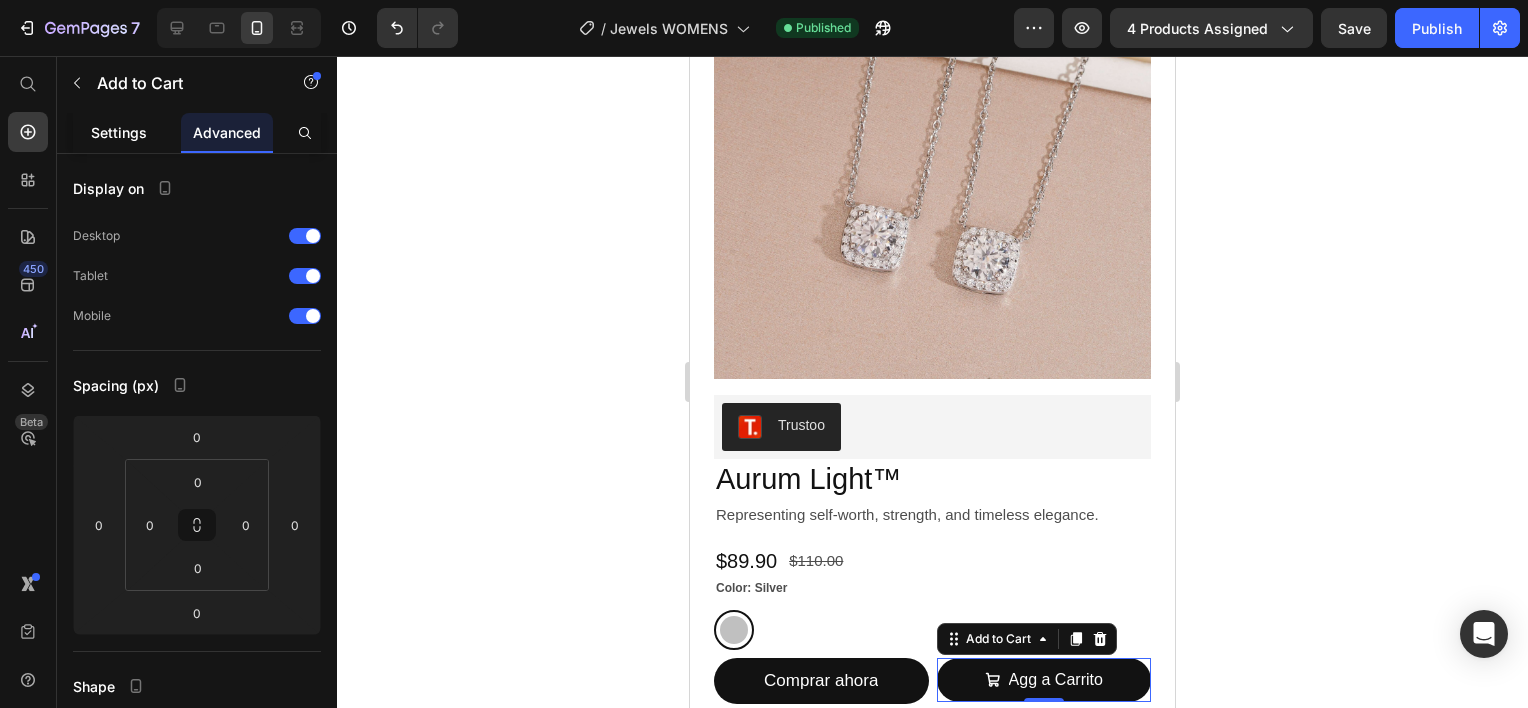 click on "Settings" at bounding box center (119, 132) 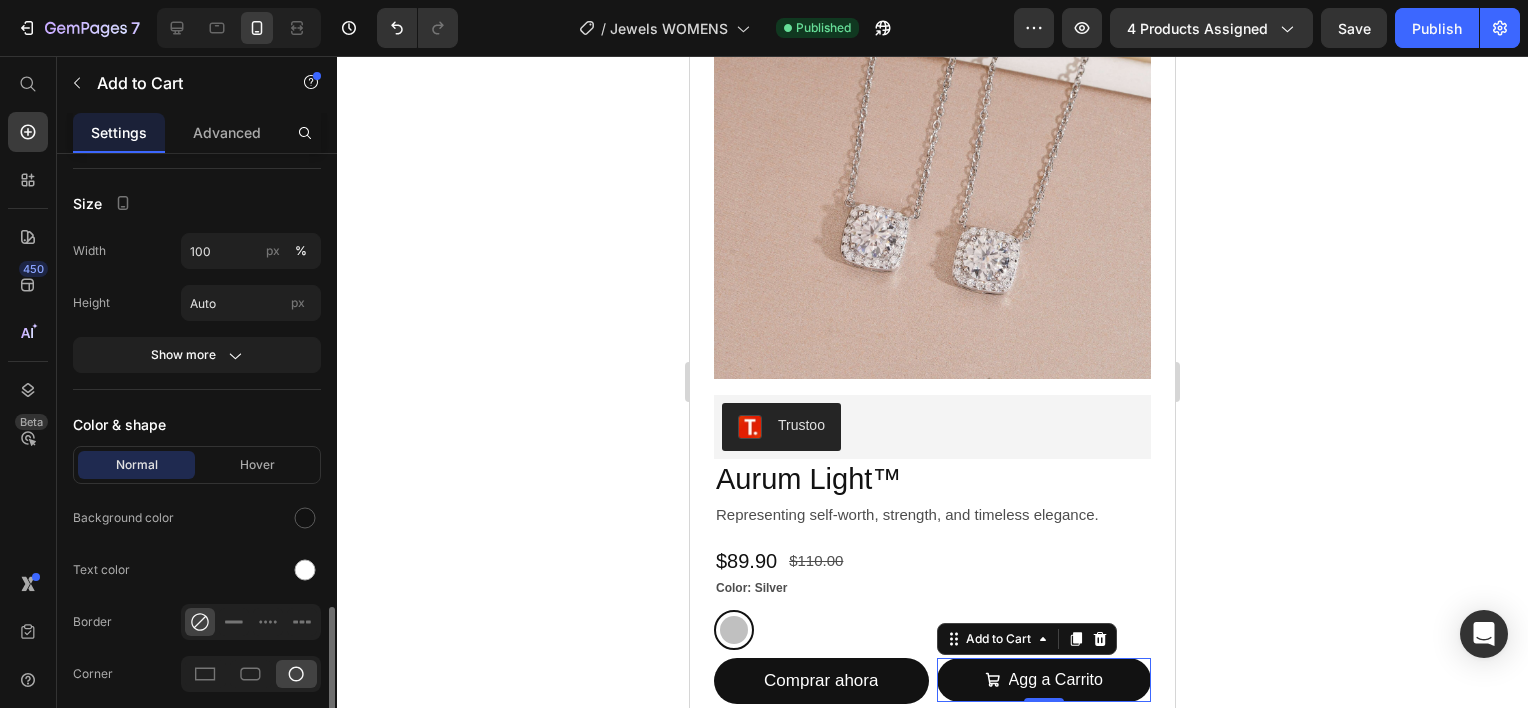 scroll, scrollTop: 1293, scrollLeft: 0, axis: vertical 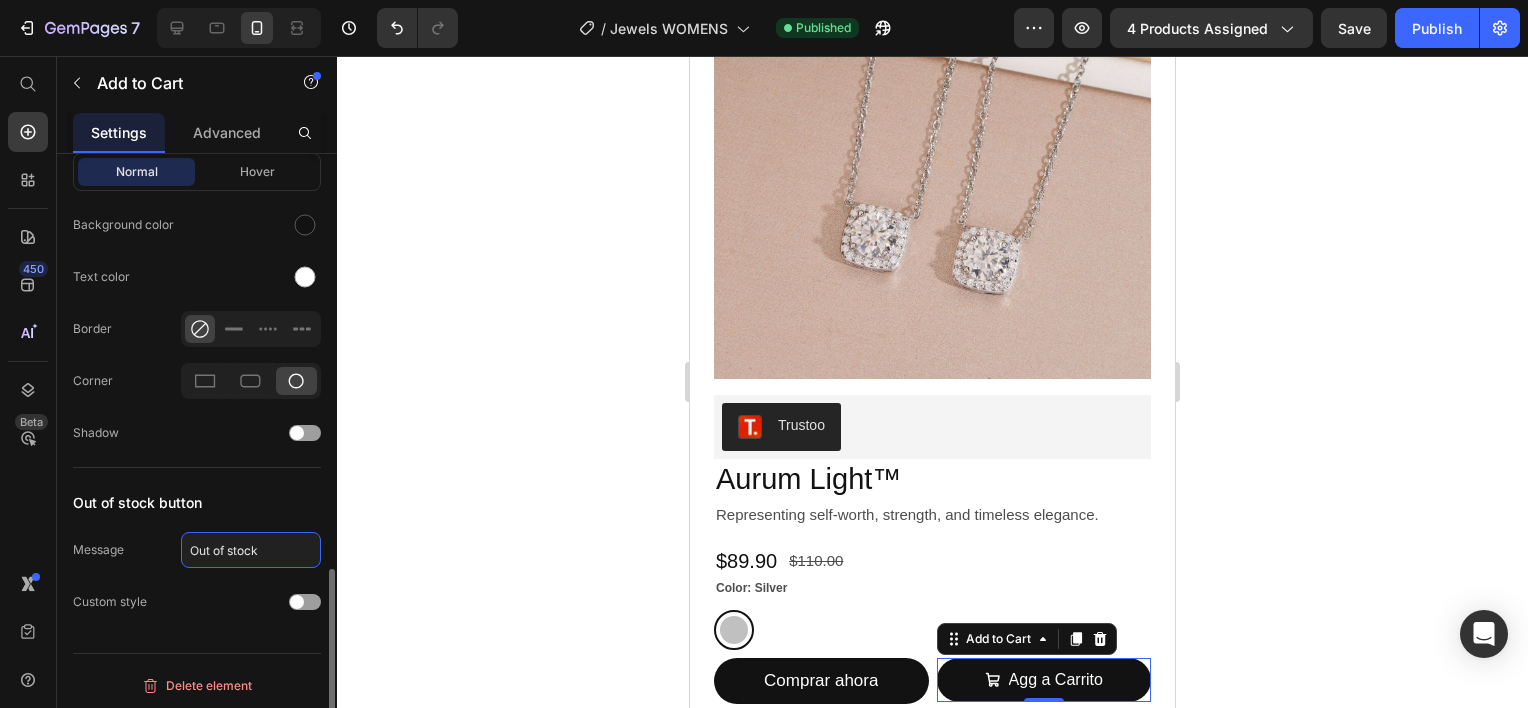 click on "Out of stock" 